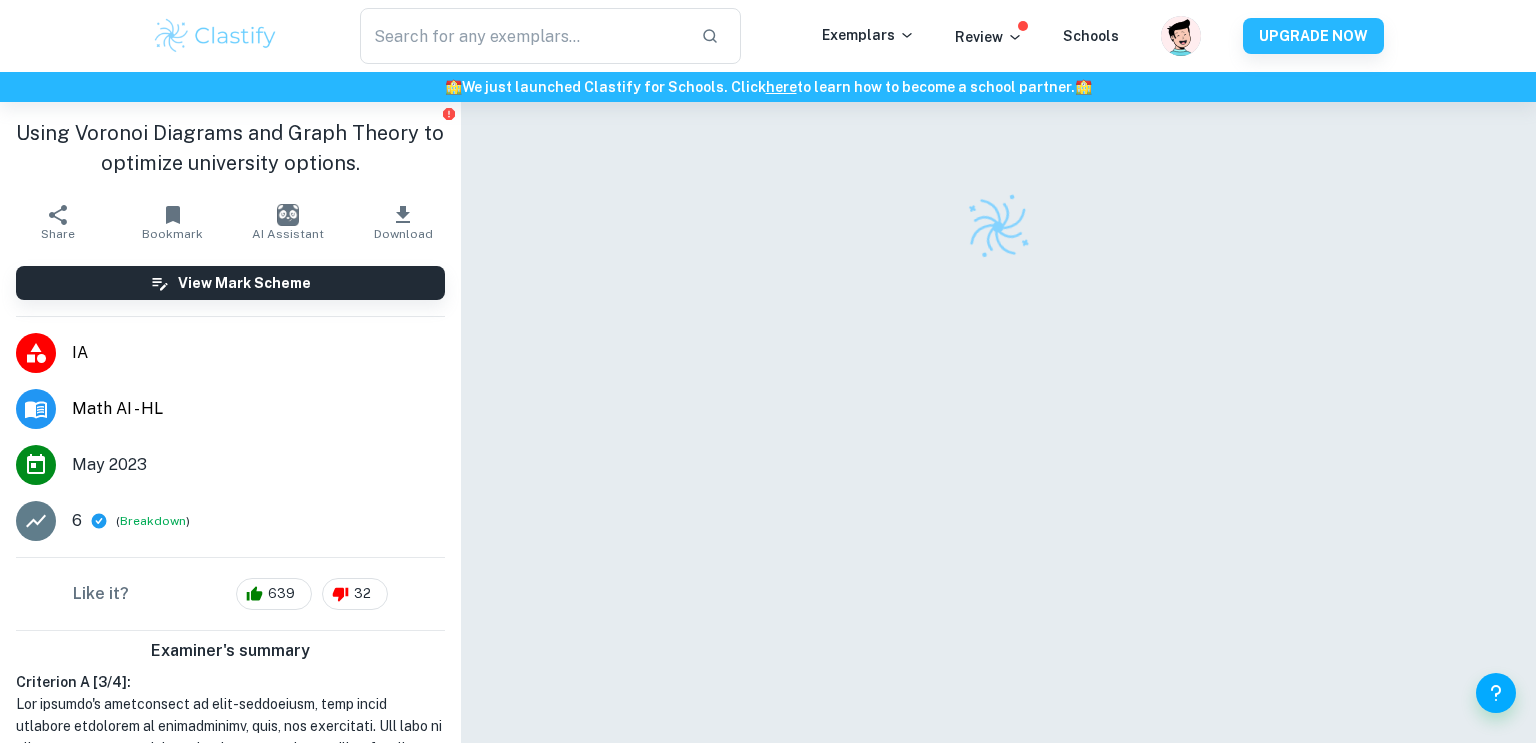 scroll, scrollTop: 0, scrollLeft: 0, axis: both 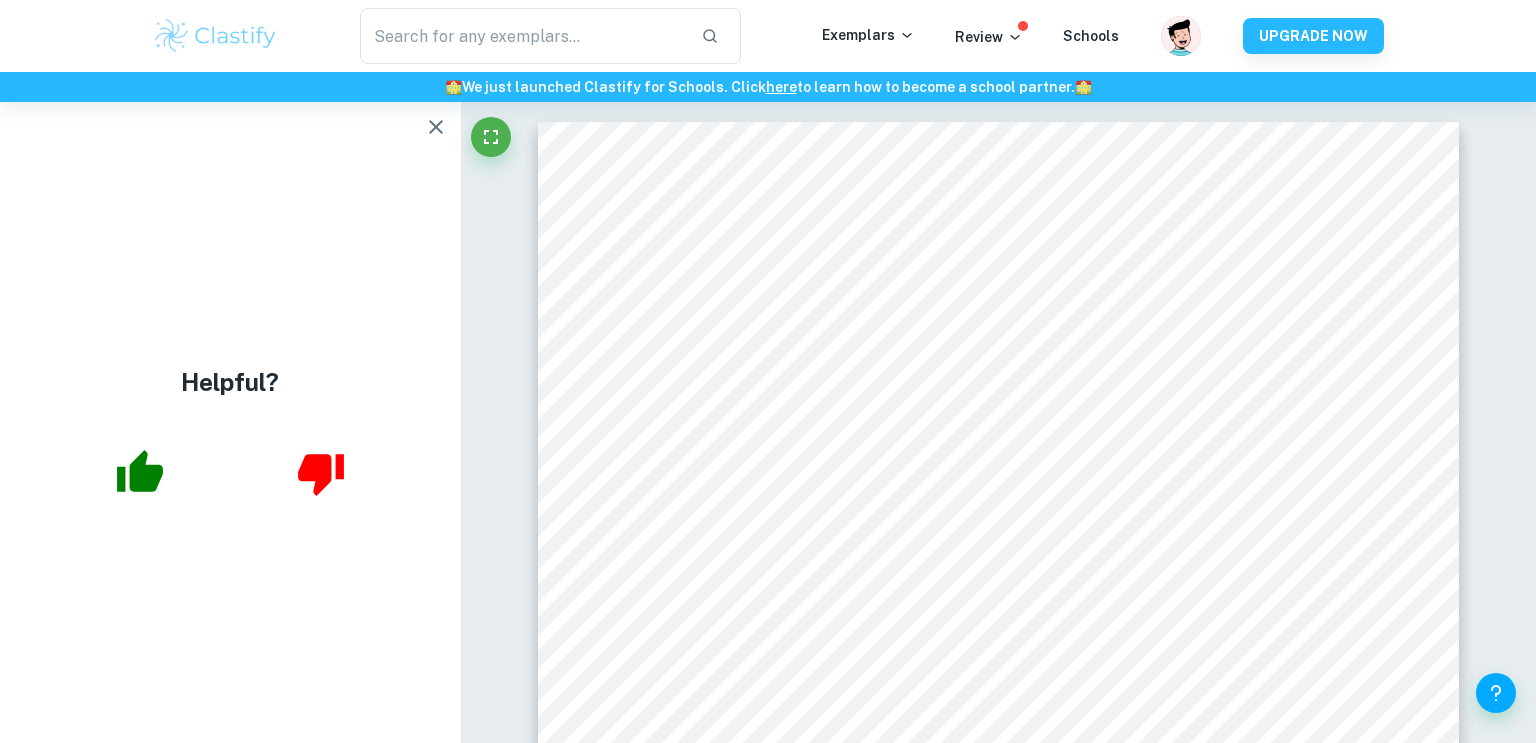 click at bounding box center (436, 127) 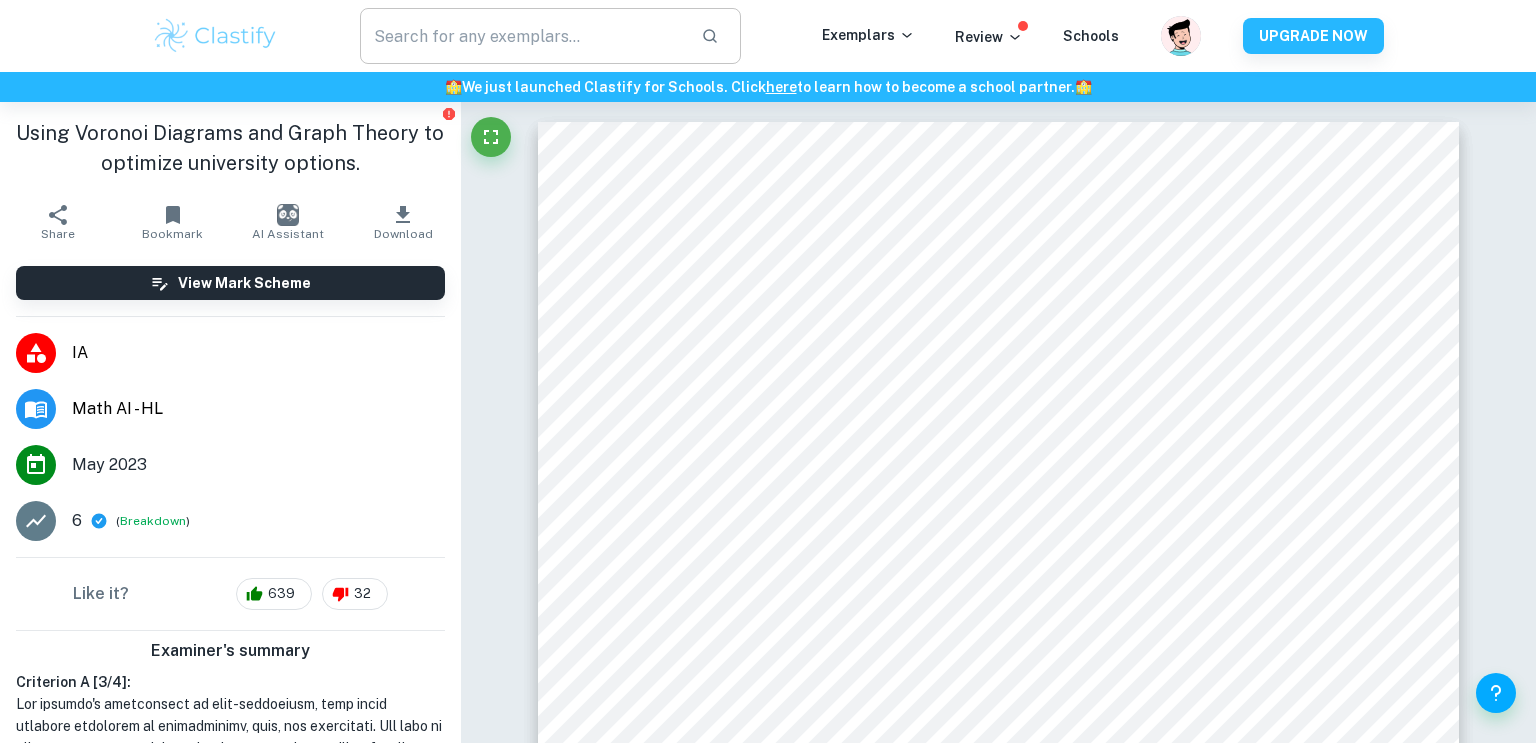 click at bounding box center (522, 36) 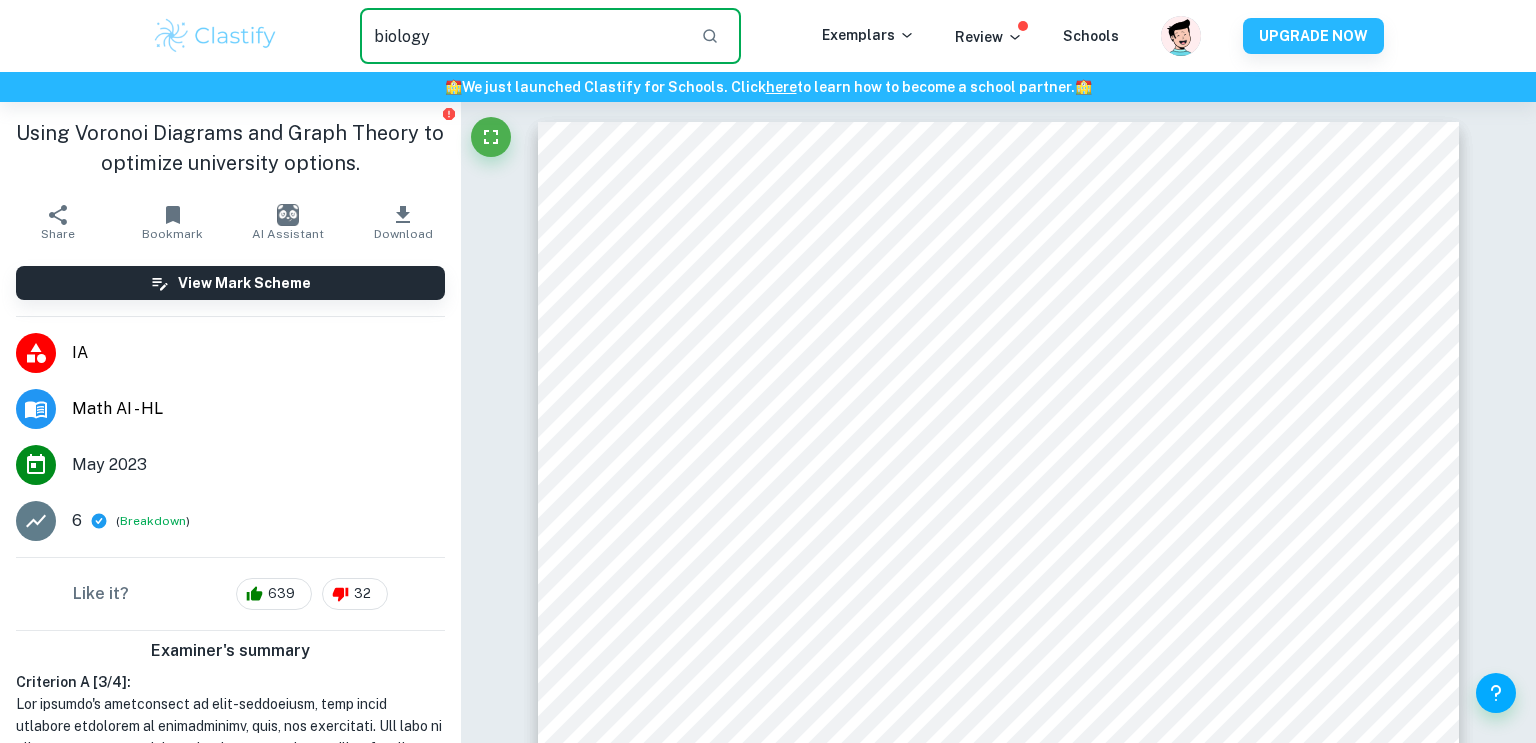 type on "biology" 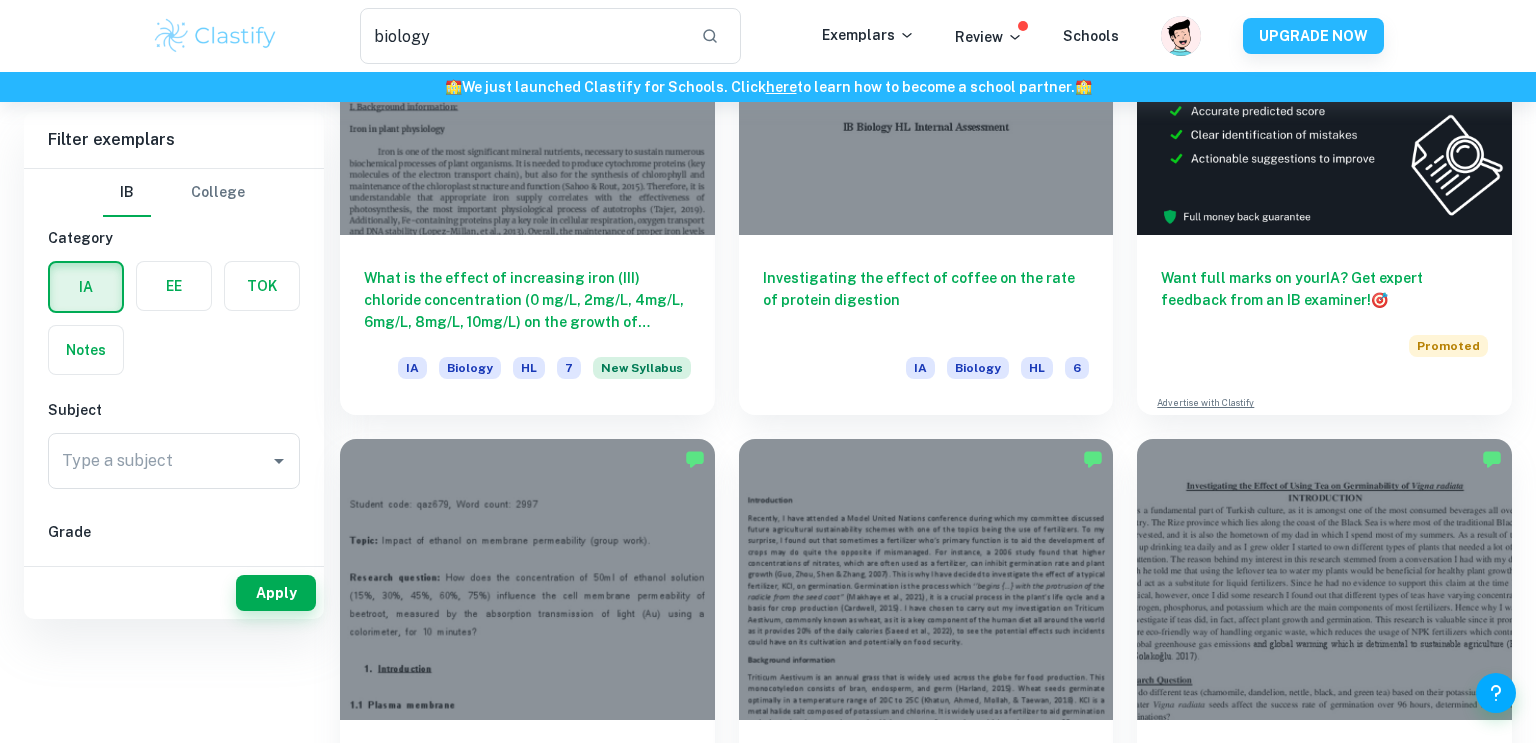 scroll, scrollTop: 0, scrollLeft: 0, axis: both 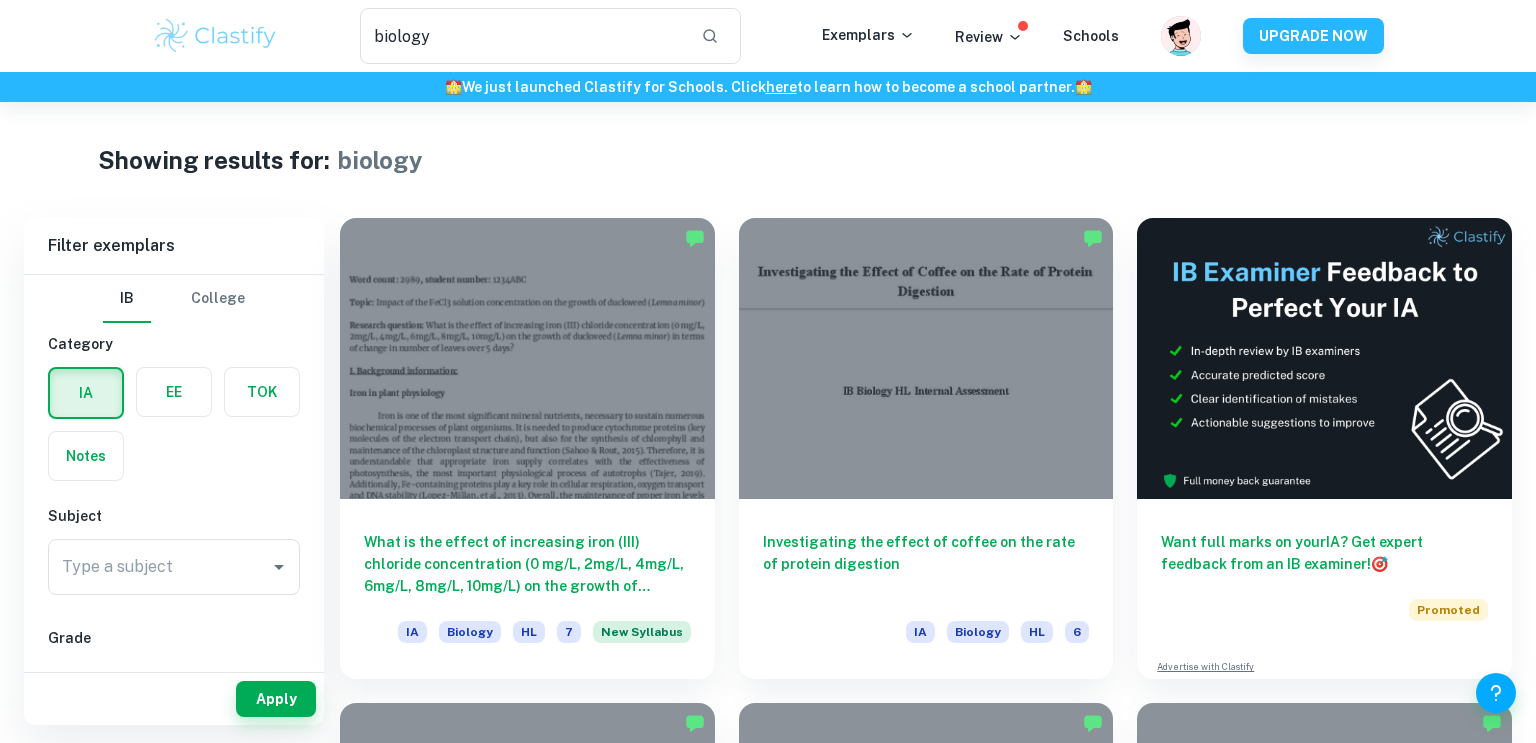 click on "College" at bounding box center (218, 299) 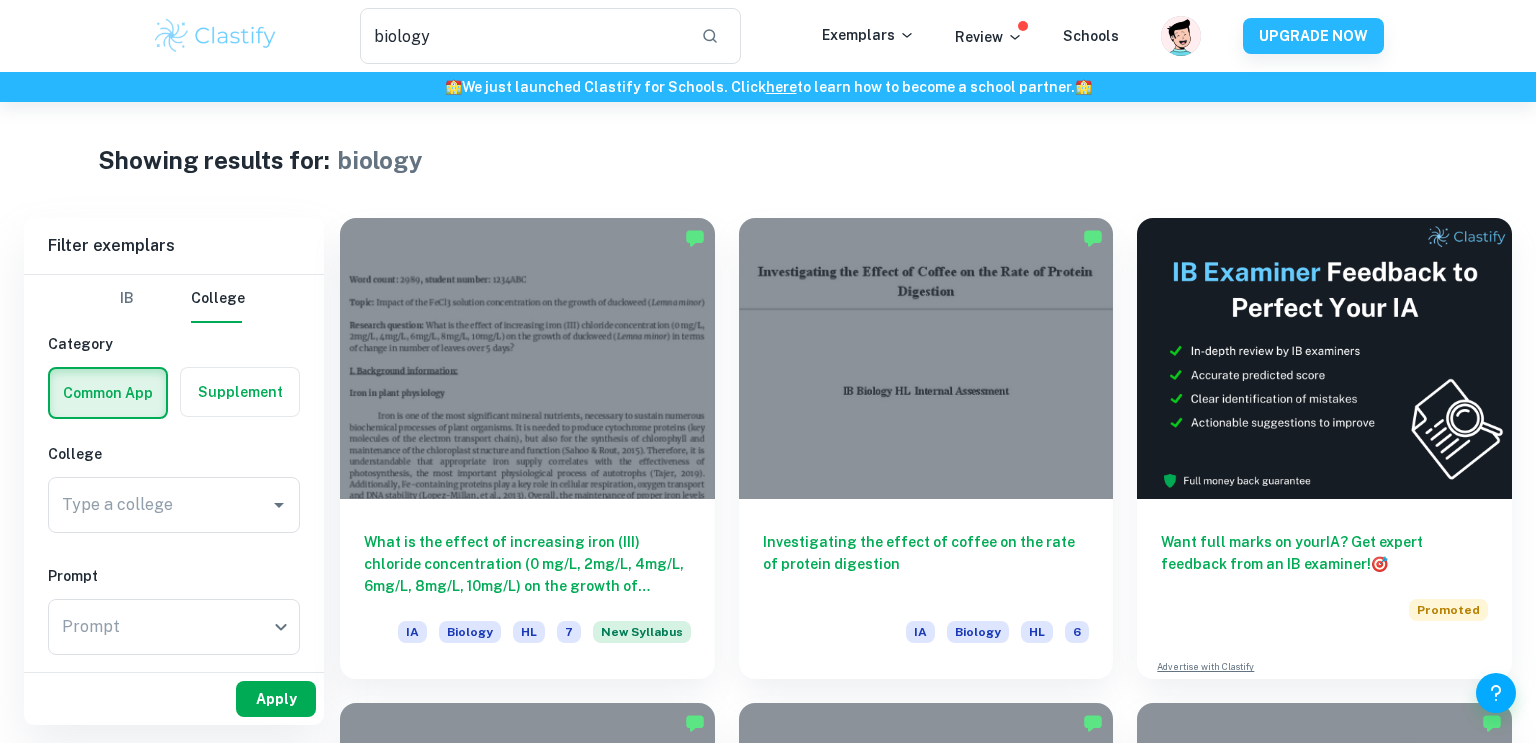 click on "Apply" at bounding box center (276, 699) 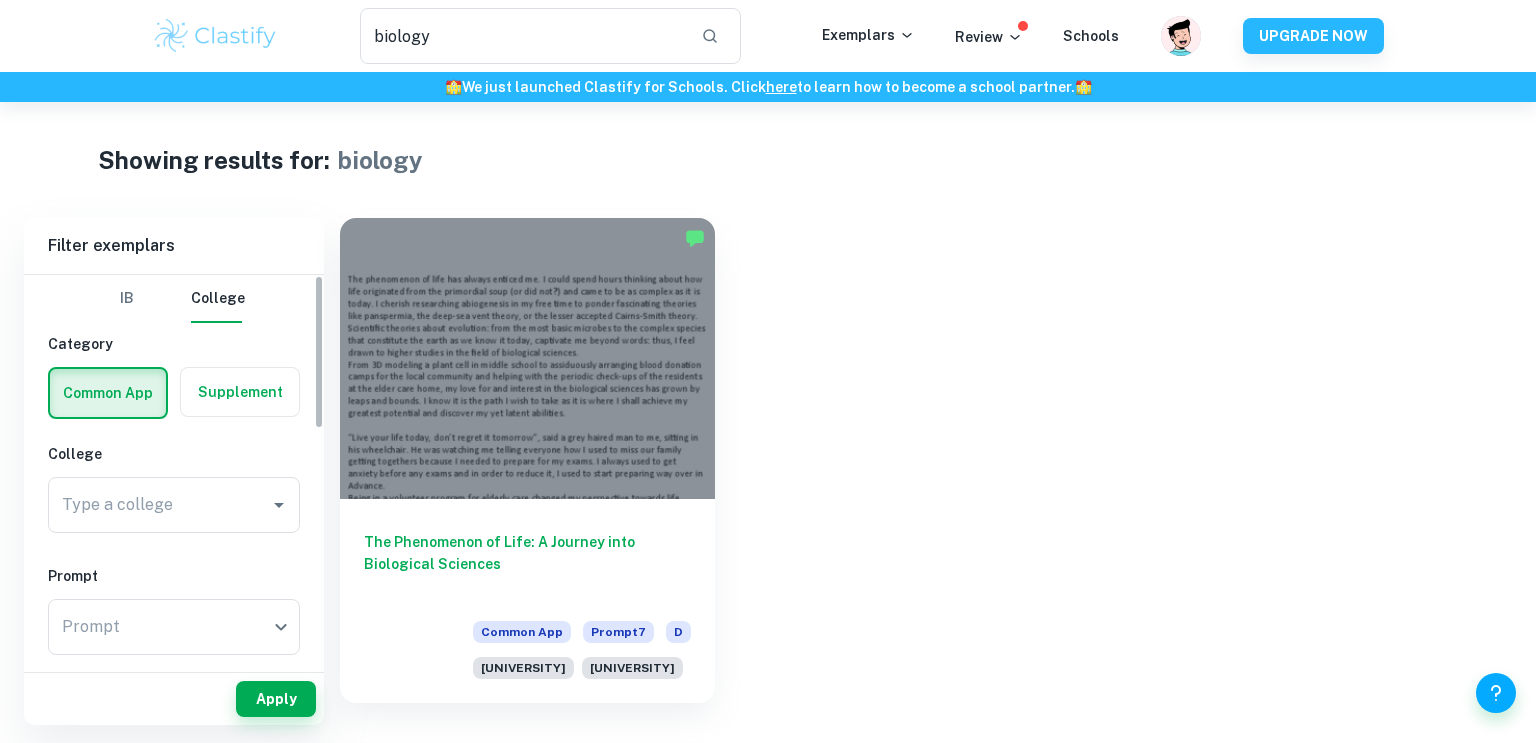 click on "IB" at bounding box center [127, 299] 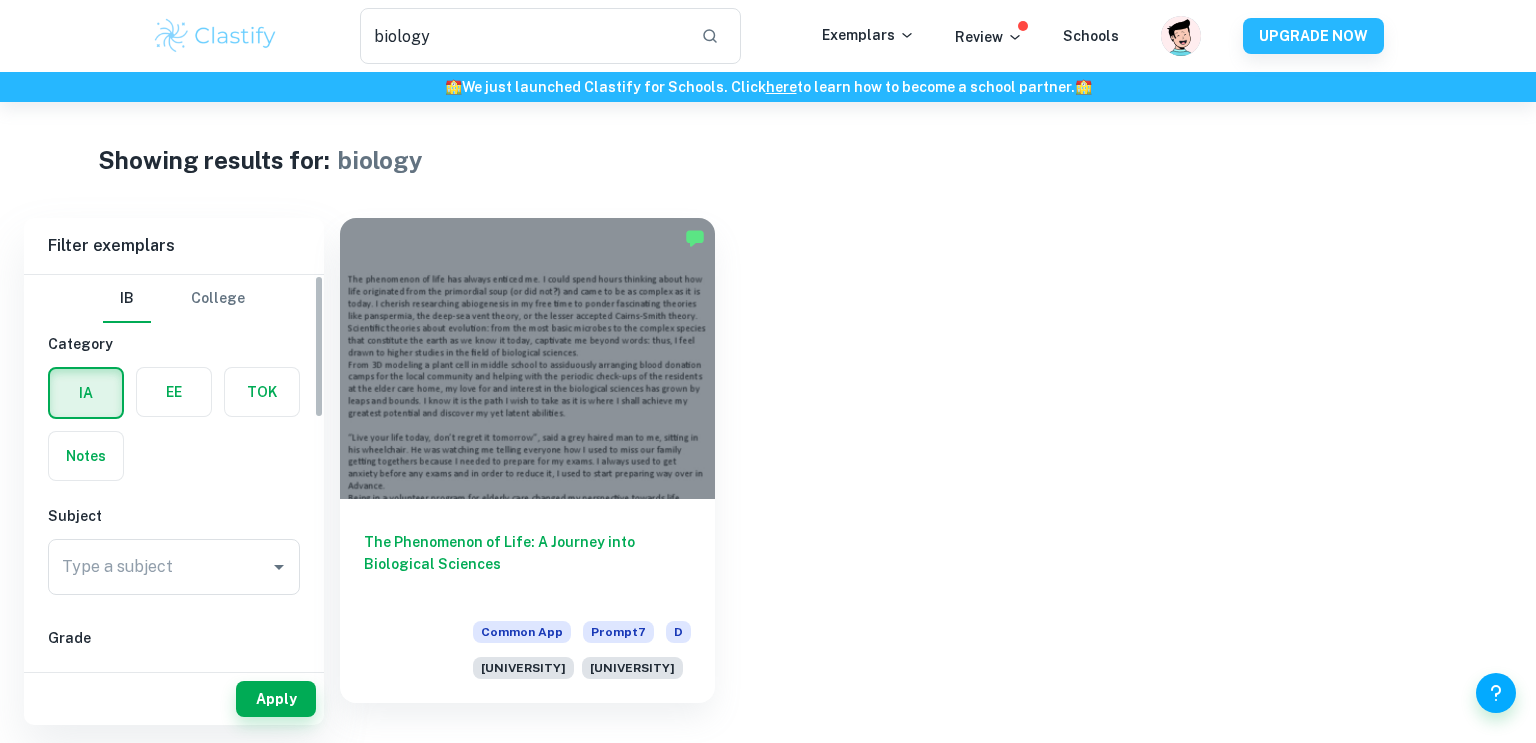 click on "IB College Category IA EE TOK Notes Subject Type a subject Type a subject Grade 7 6 5 4 3 2 1 Level HL SL Session [MONTH] [YEAR] [MONTH] [YEAR] [MONTH] [YEAR] [MONTH] [YEAR] [MONTH] [YEAR] [MONTH] [YEAR] [MONTH] [YEAR] [MONTH] [YEAR] [MONTH] [YEAR] [MONTH] [YEAR] Other" at bounding box center [174, 469] 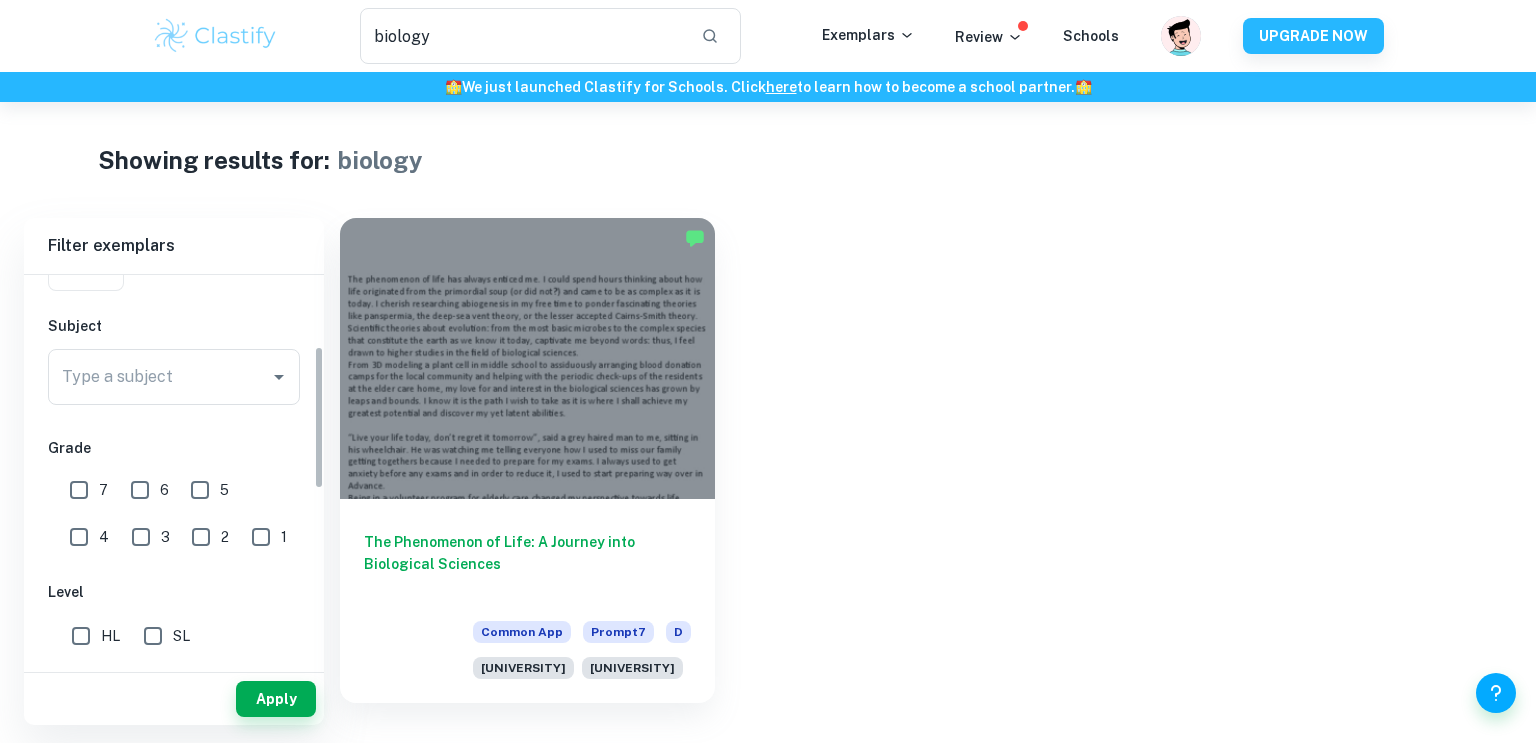 scroll, scrollTop: 193, scrollLeft: 0, axis: vertical 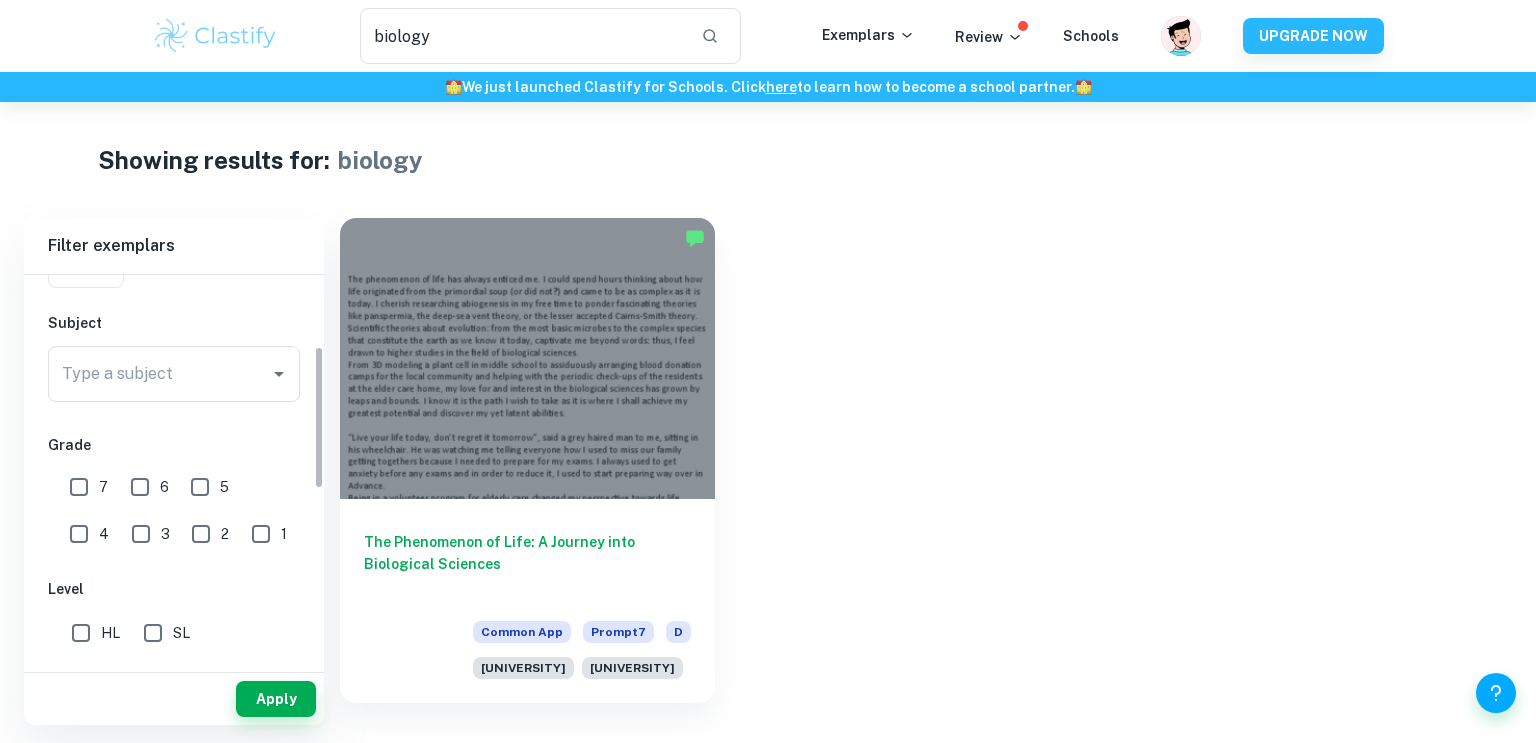 drag, startPoint x: 316, startPoint y: 328, endPoint x: 317, endPoint y: 399, distance: 71.00704 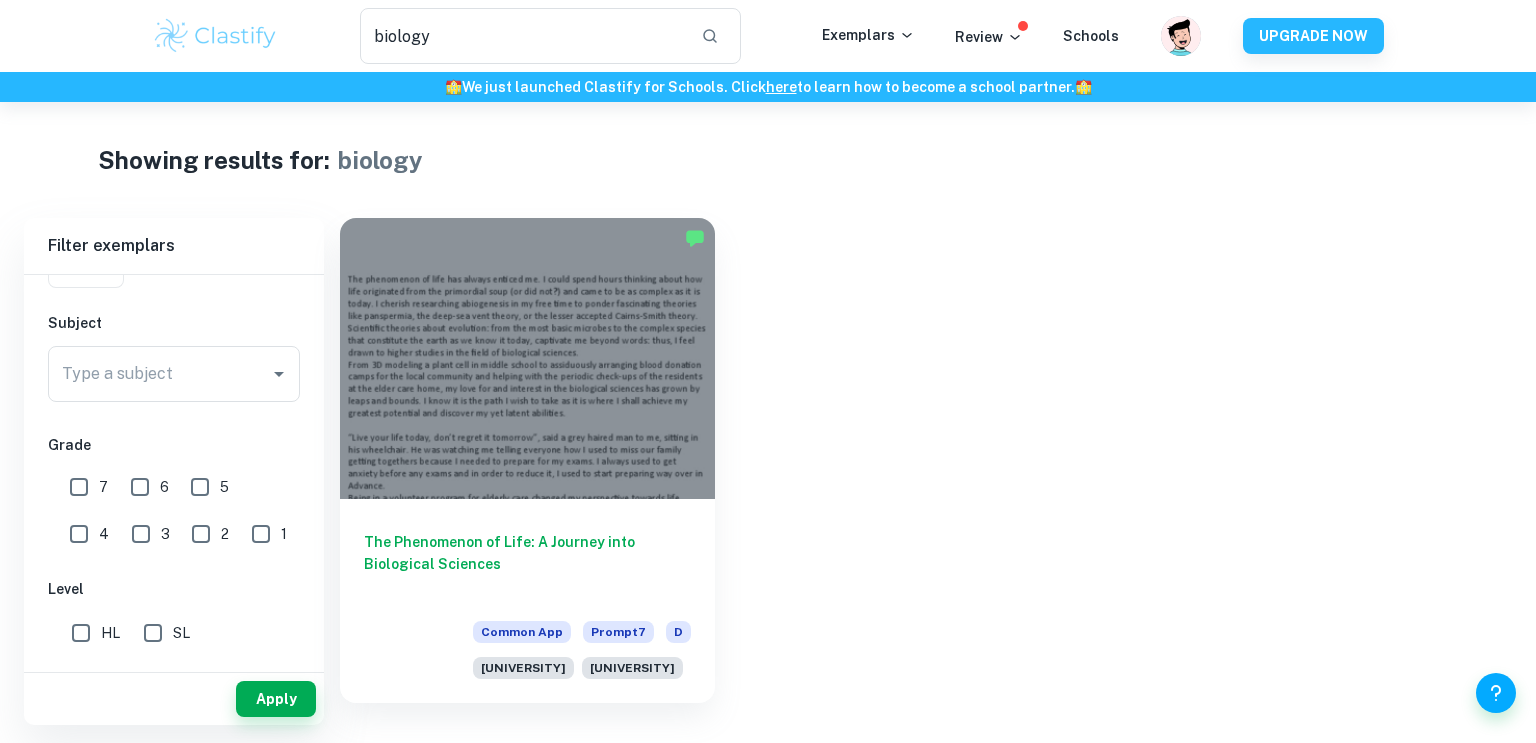 click on "Subject" at bounding box center [174, 323] 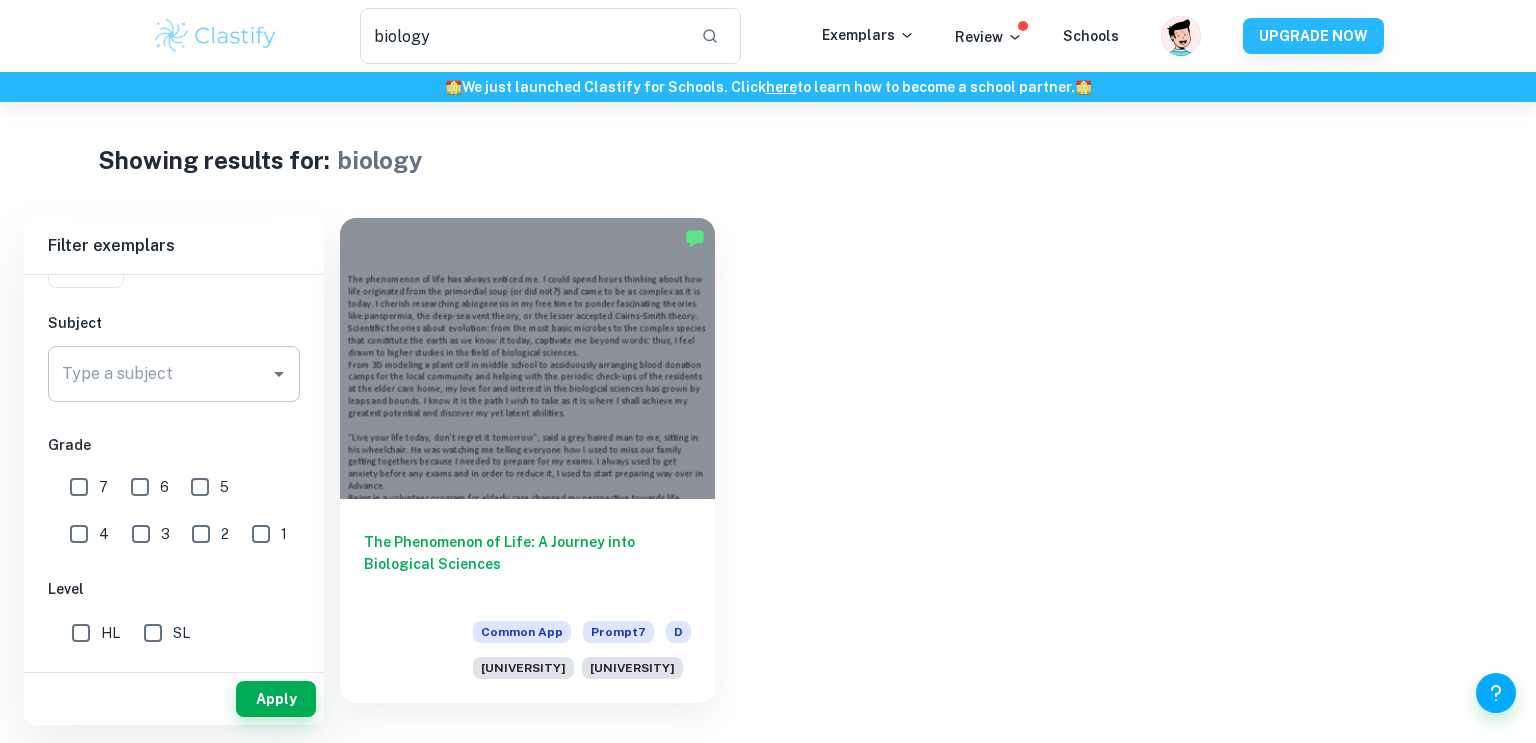 click on "Type a subject" at bounding box center (174, 374) 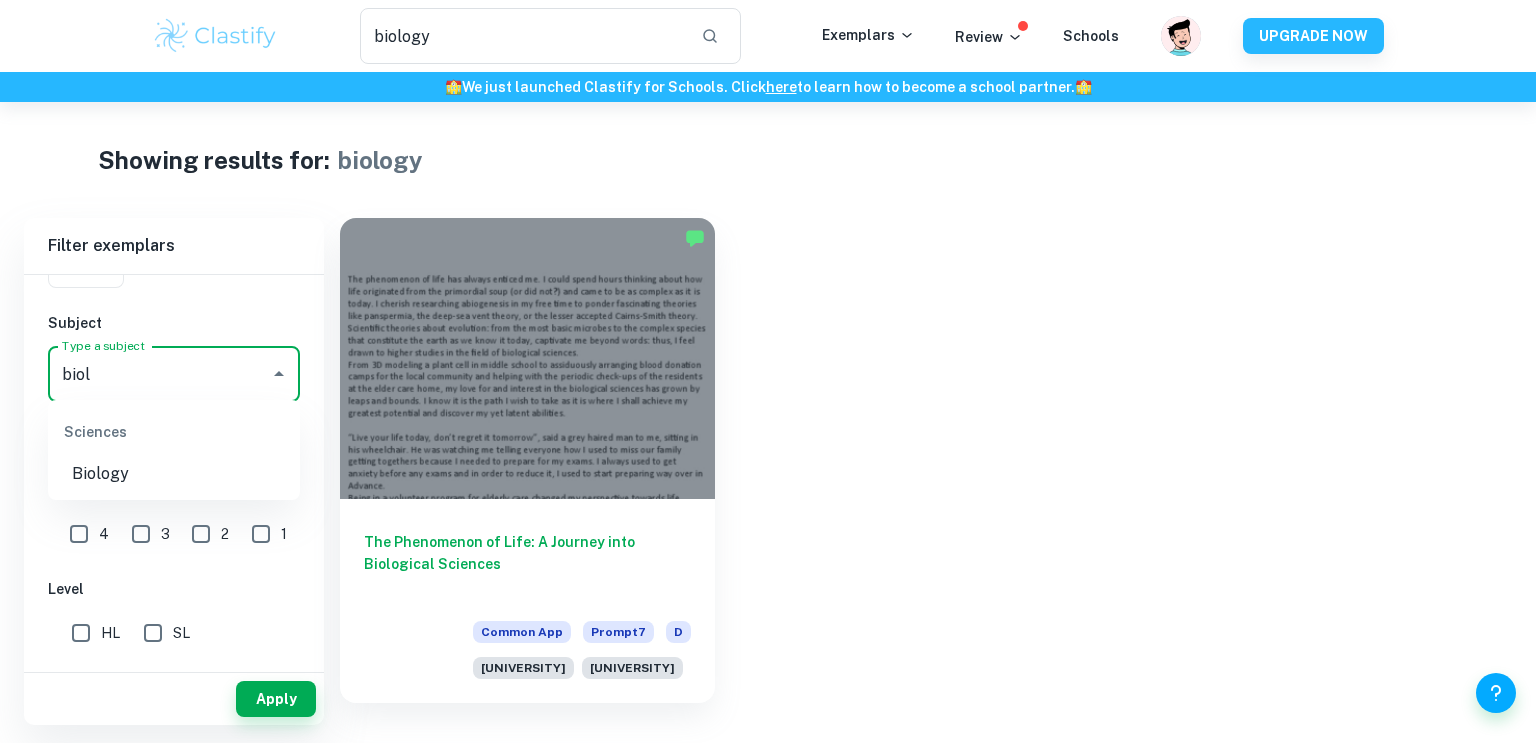 click on "Biology" at bounding box center [174, 474] 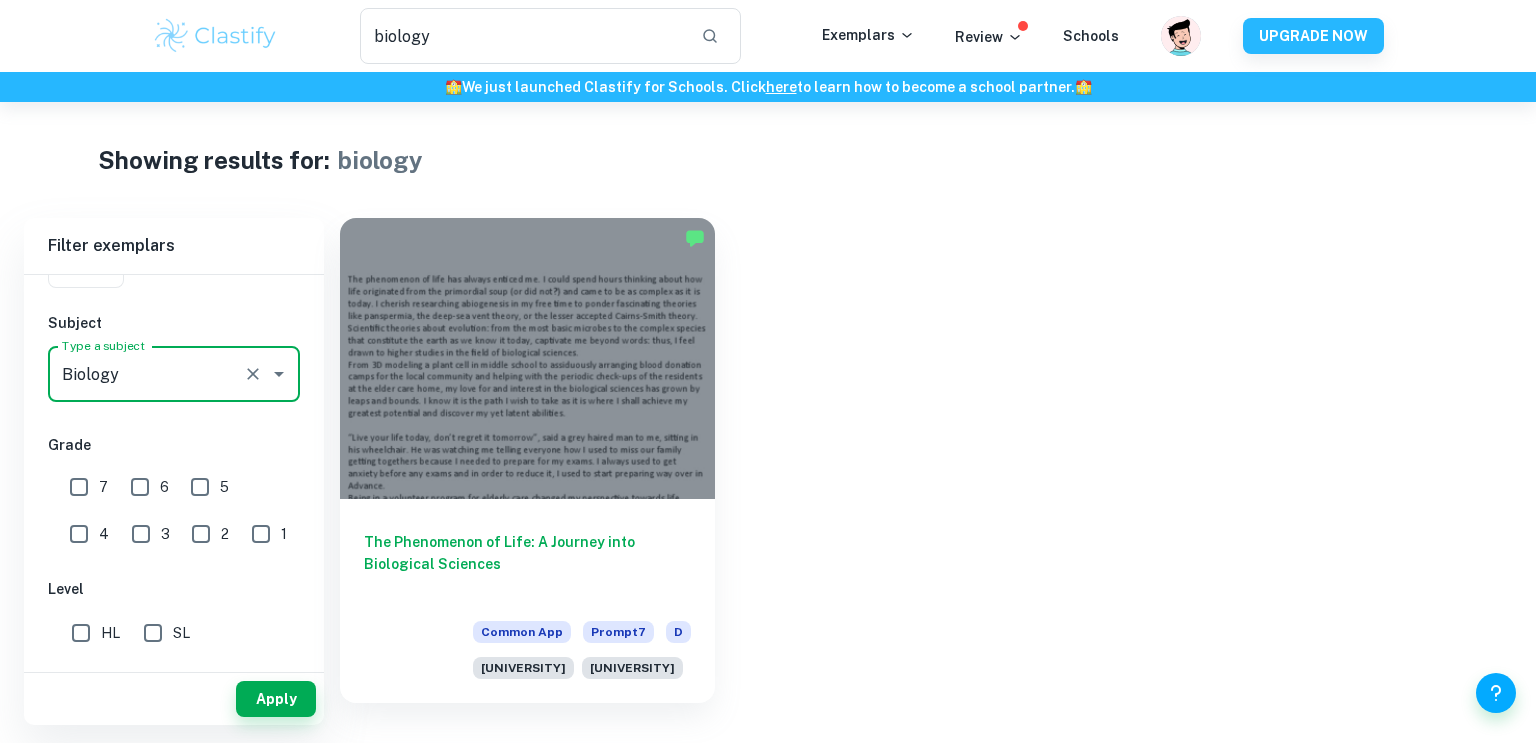 type on "Biology" 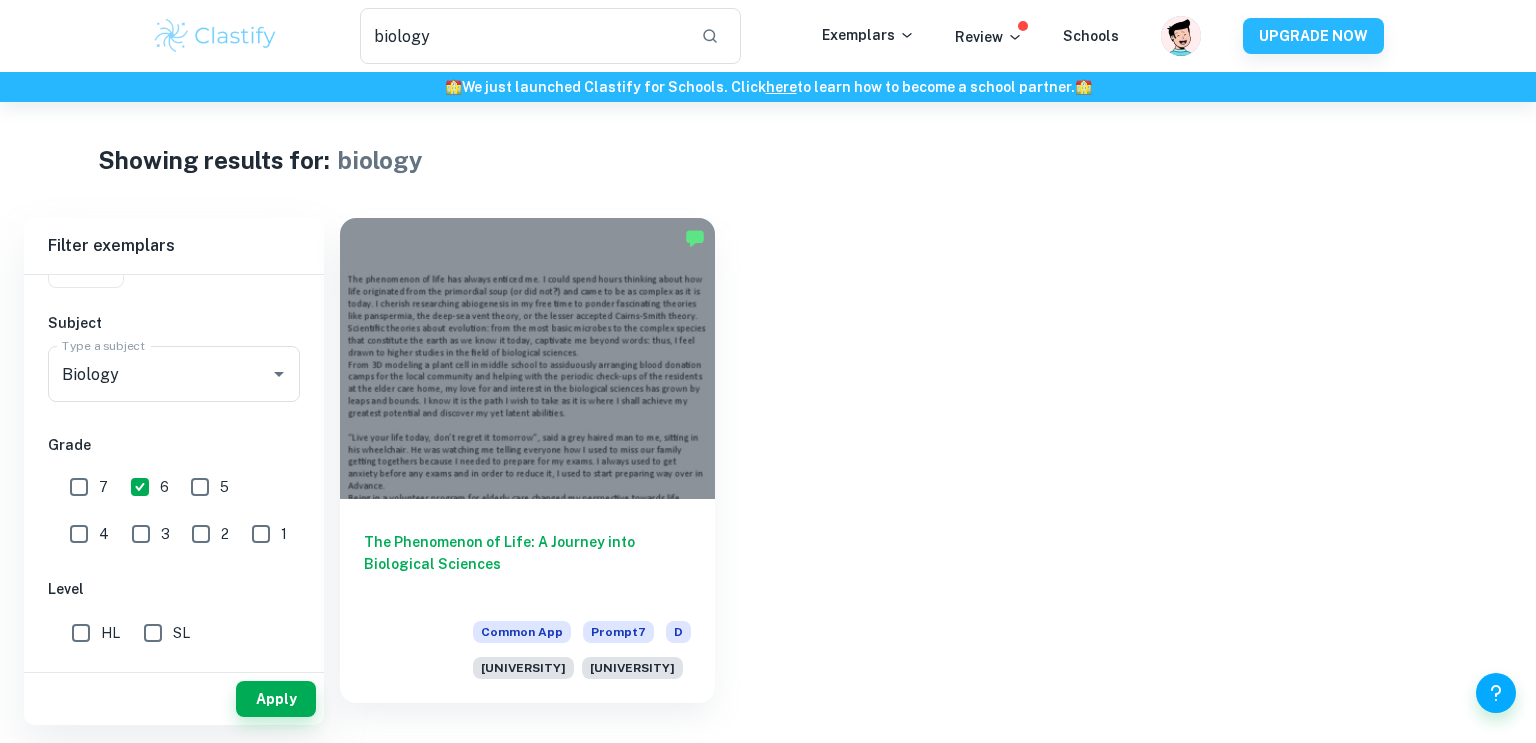 click on "7" at bounding box center (79, 487) 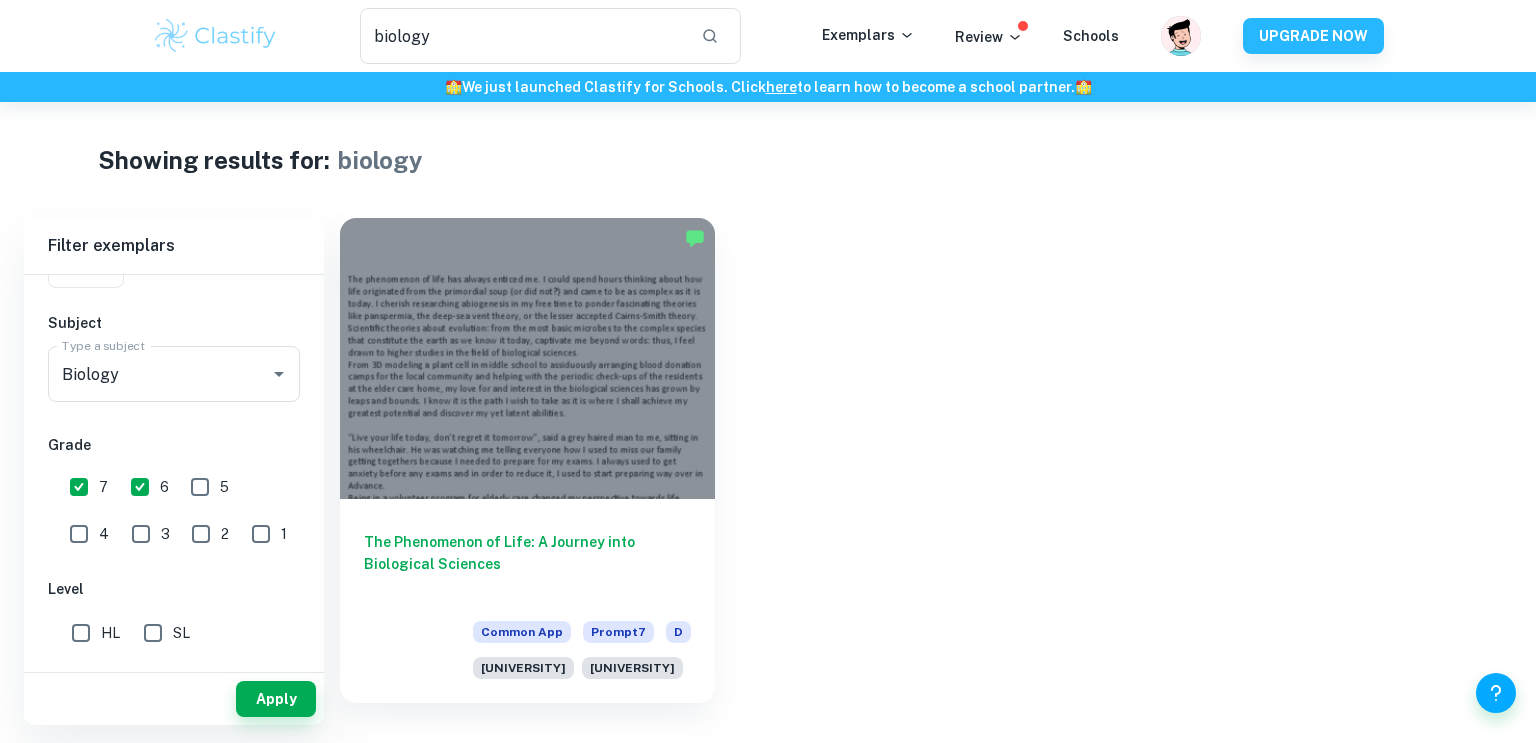 click on "5" at bounding box center [79, 487] 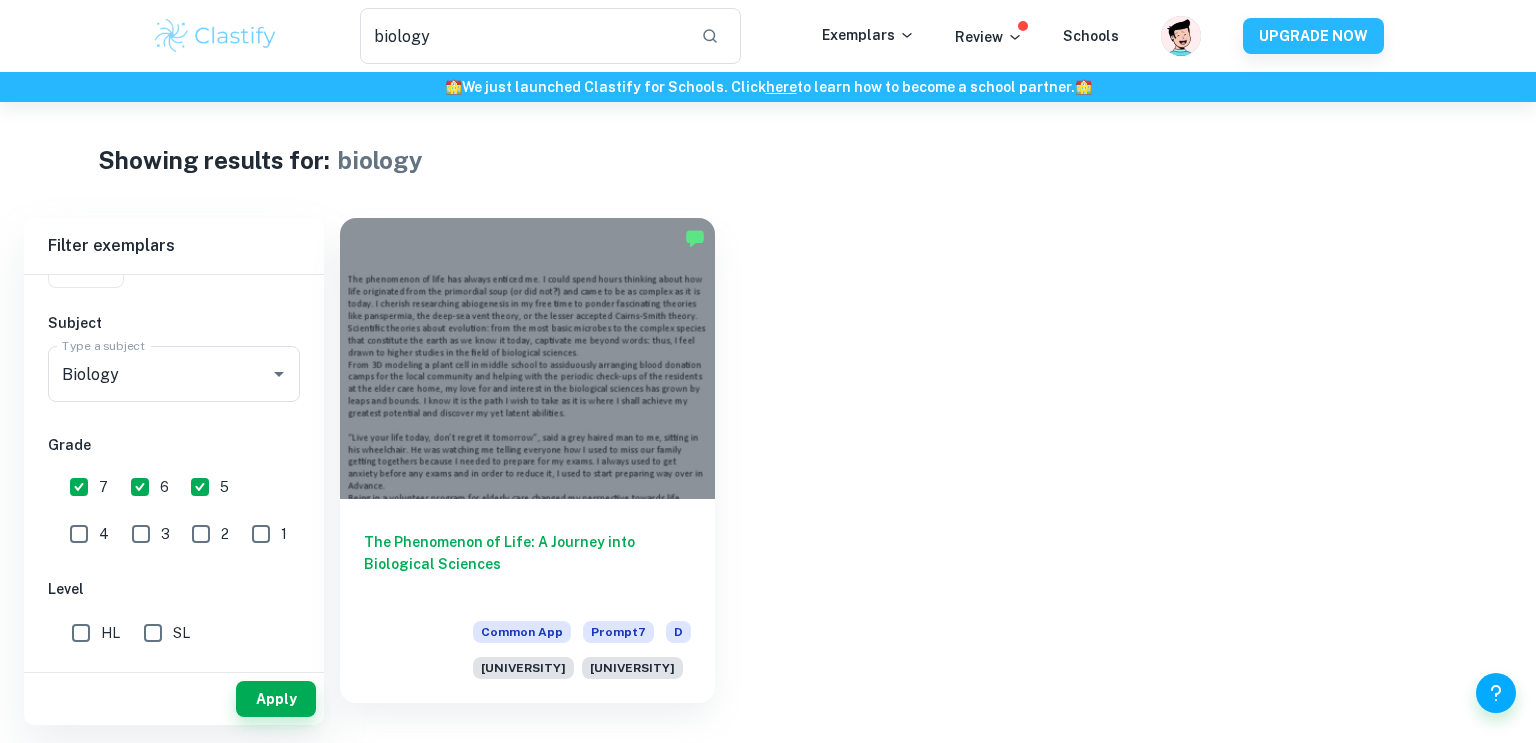click on "Grade" at bounding box center (174, 445) 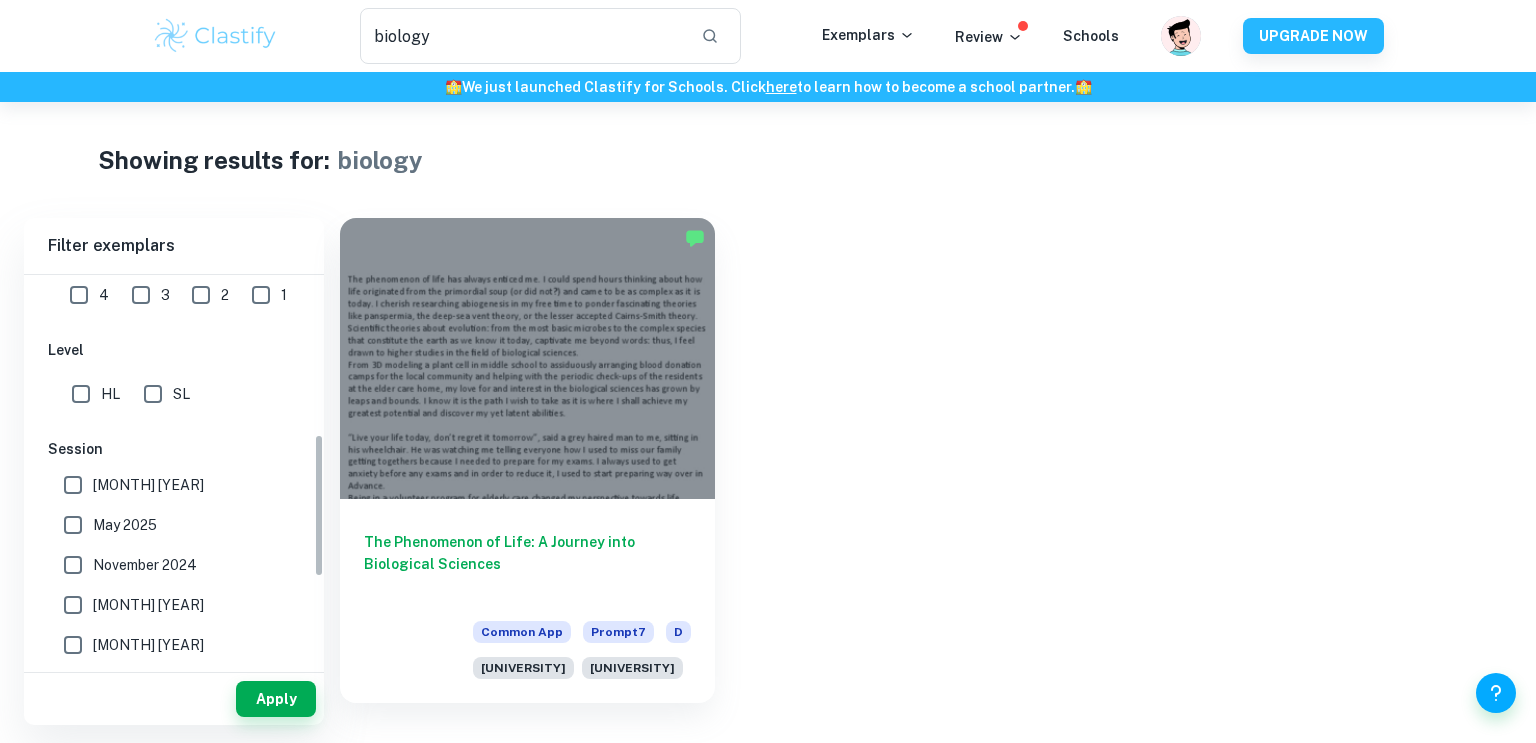 scroll, scrollTop: 433, scrollLeft: 0, axis: vertical 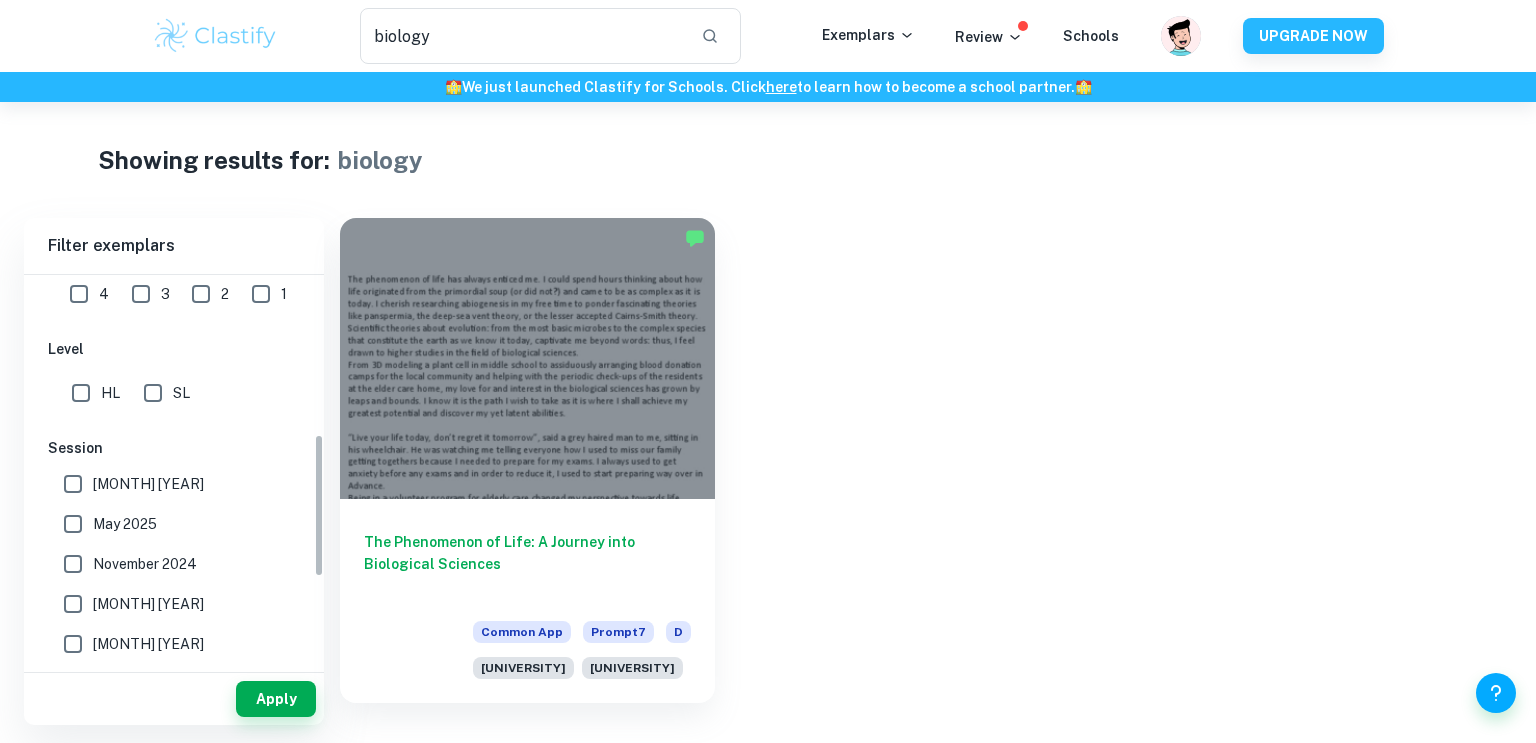 click on "SL" at bounding box center [81, 393] 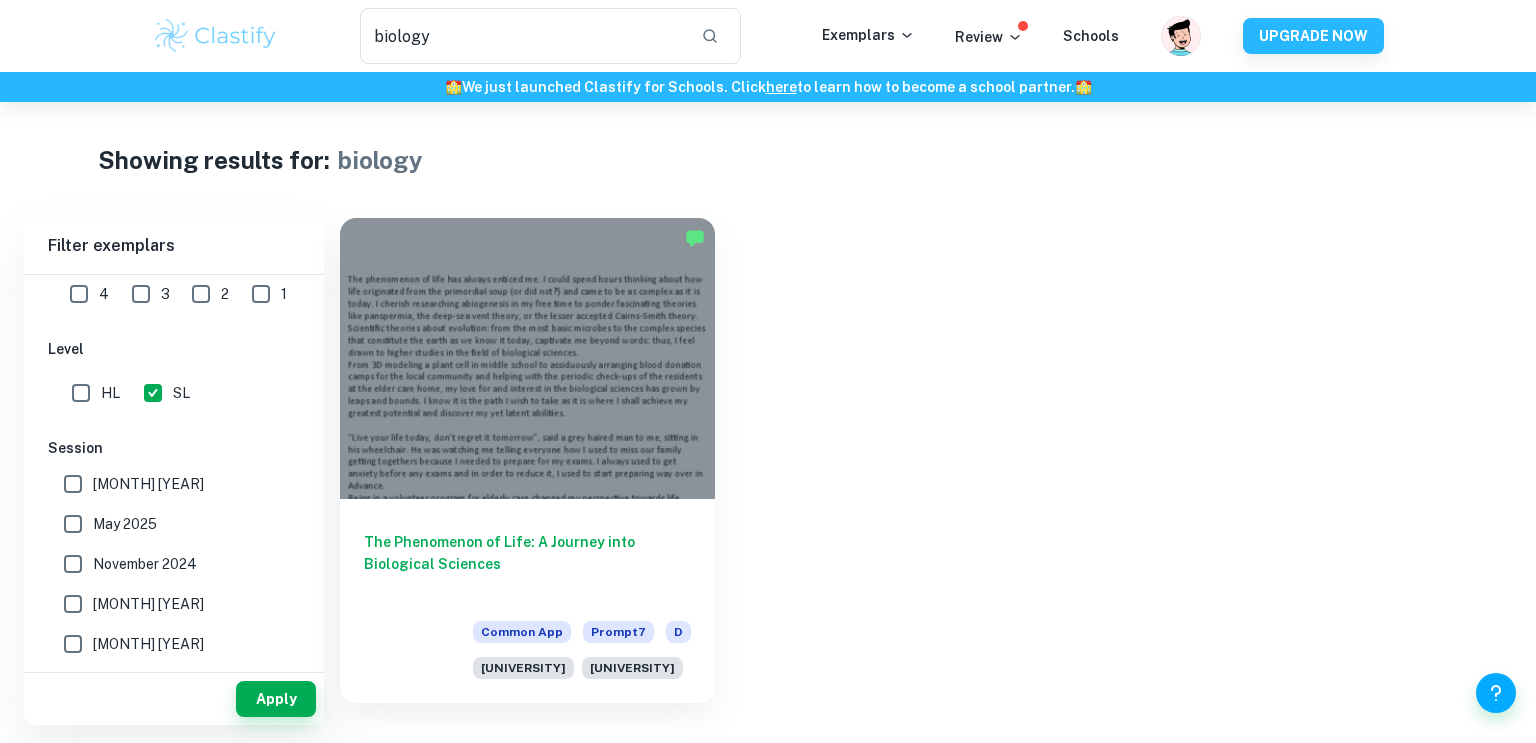click on "[MONTH] [YEAR]" at bounding box center (148, 484) 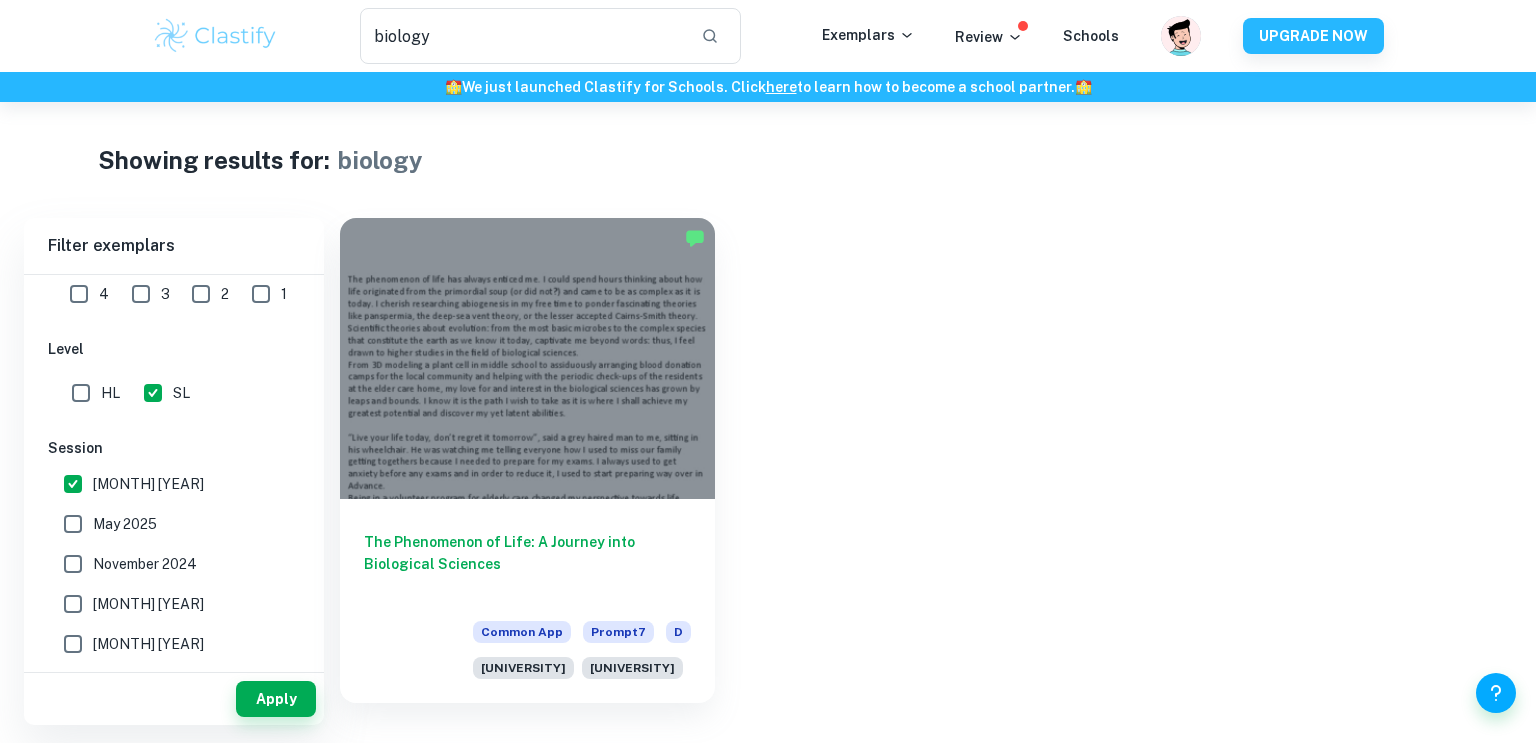click on "May 2025" at bounding box center (148, 484) 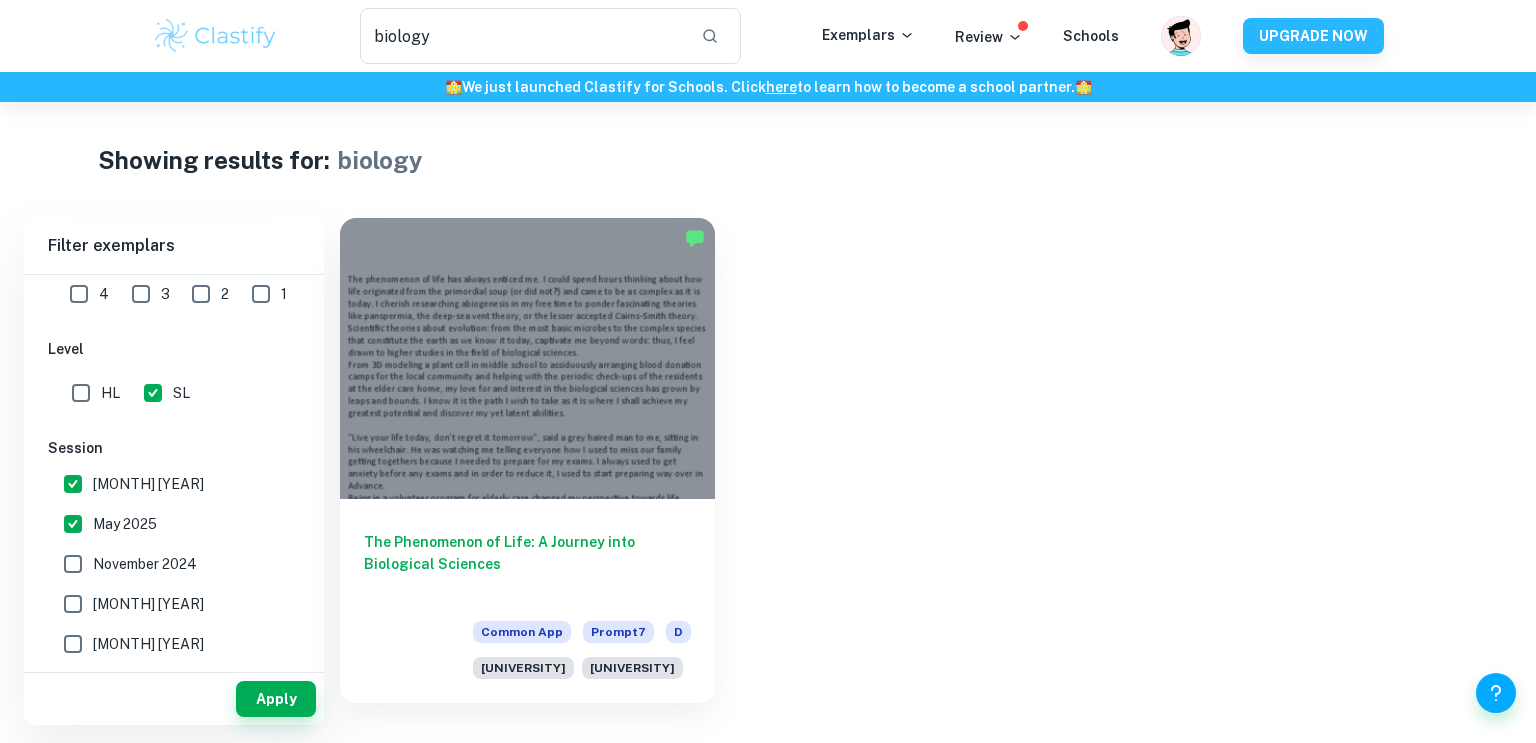 click on "November 2024" at bounding box center [168, 564] 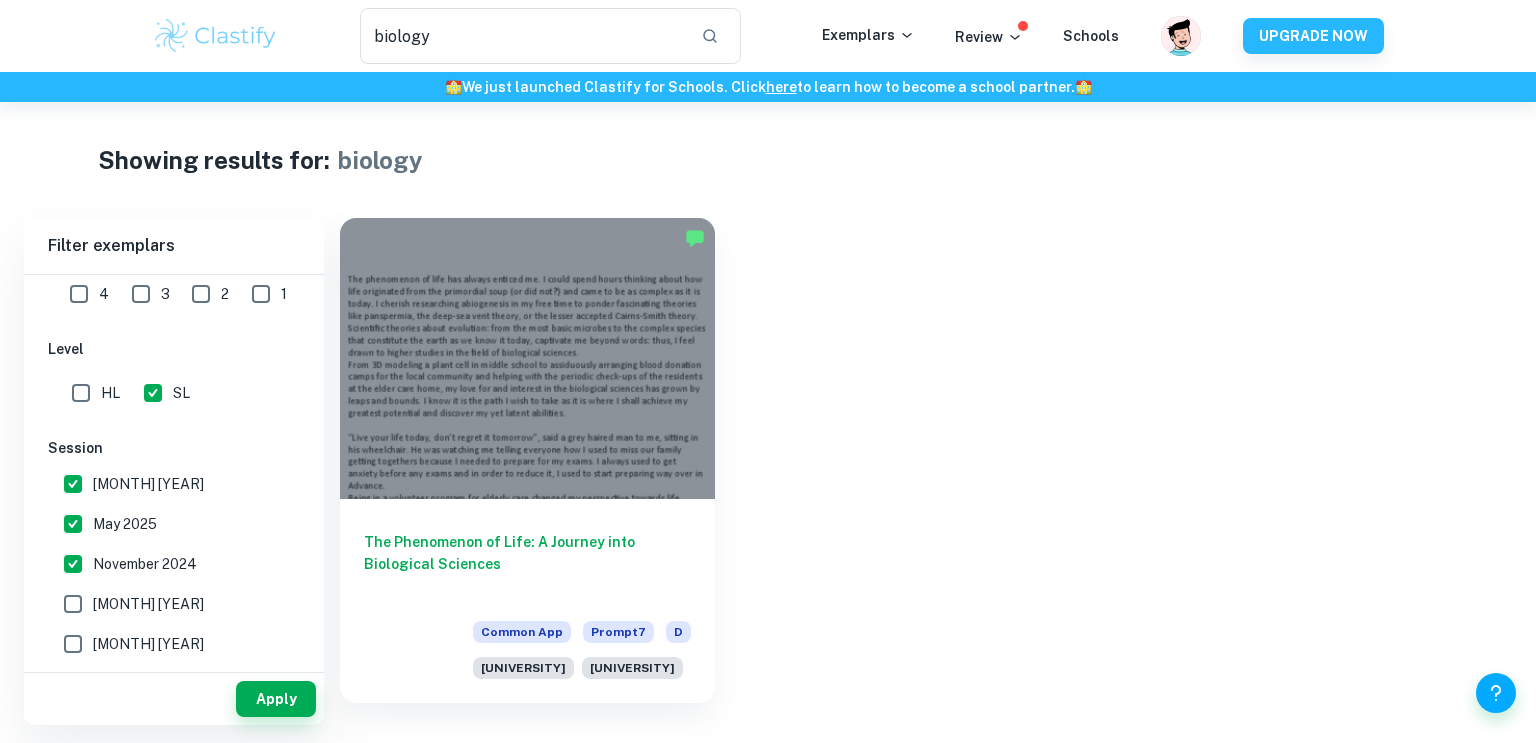 click on "[MONTH] [YEAR]" at bounding box center [148, 484] 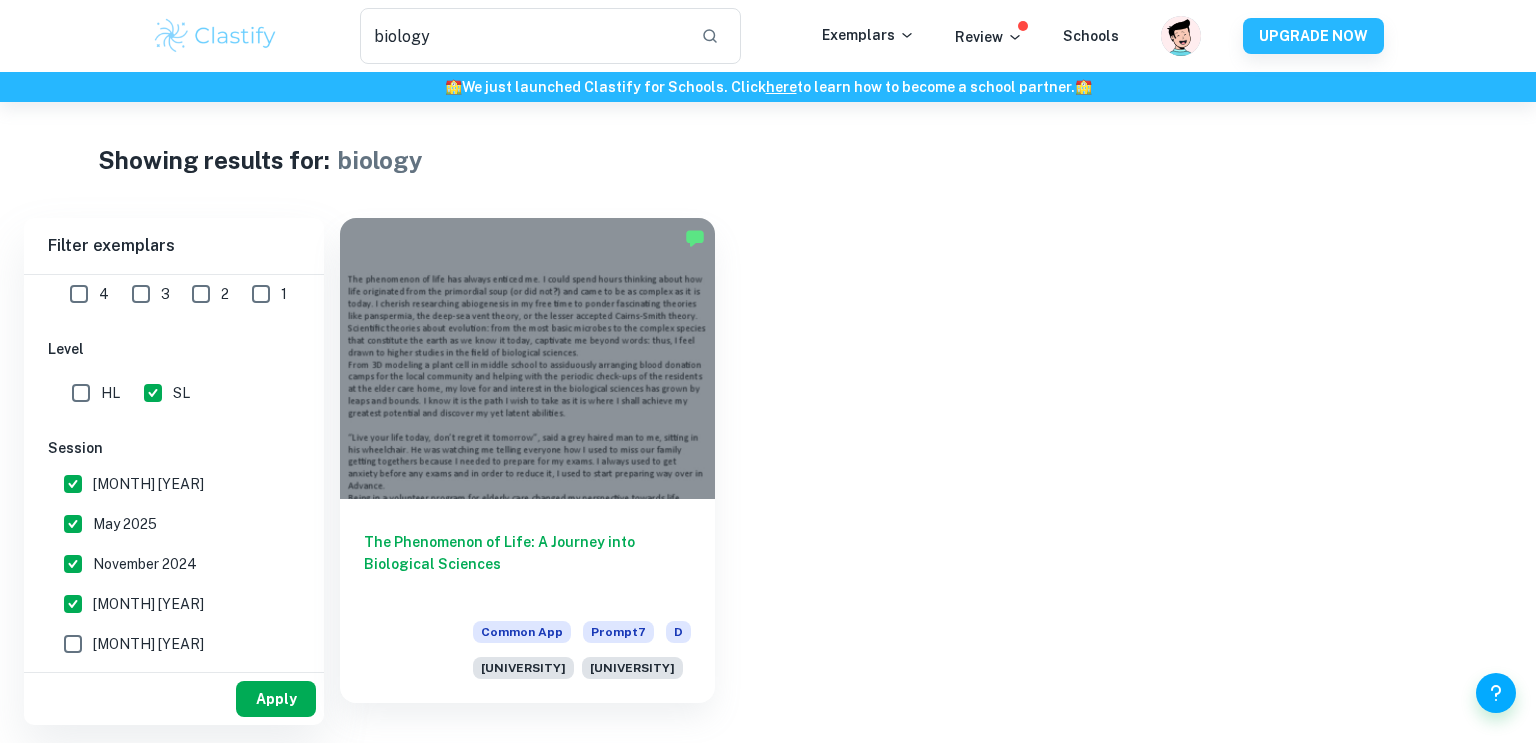 click on "Apply" at bounding box center (276, 699) 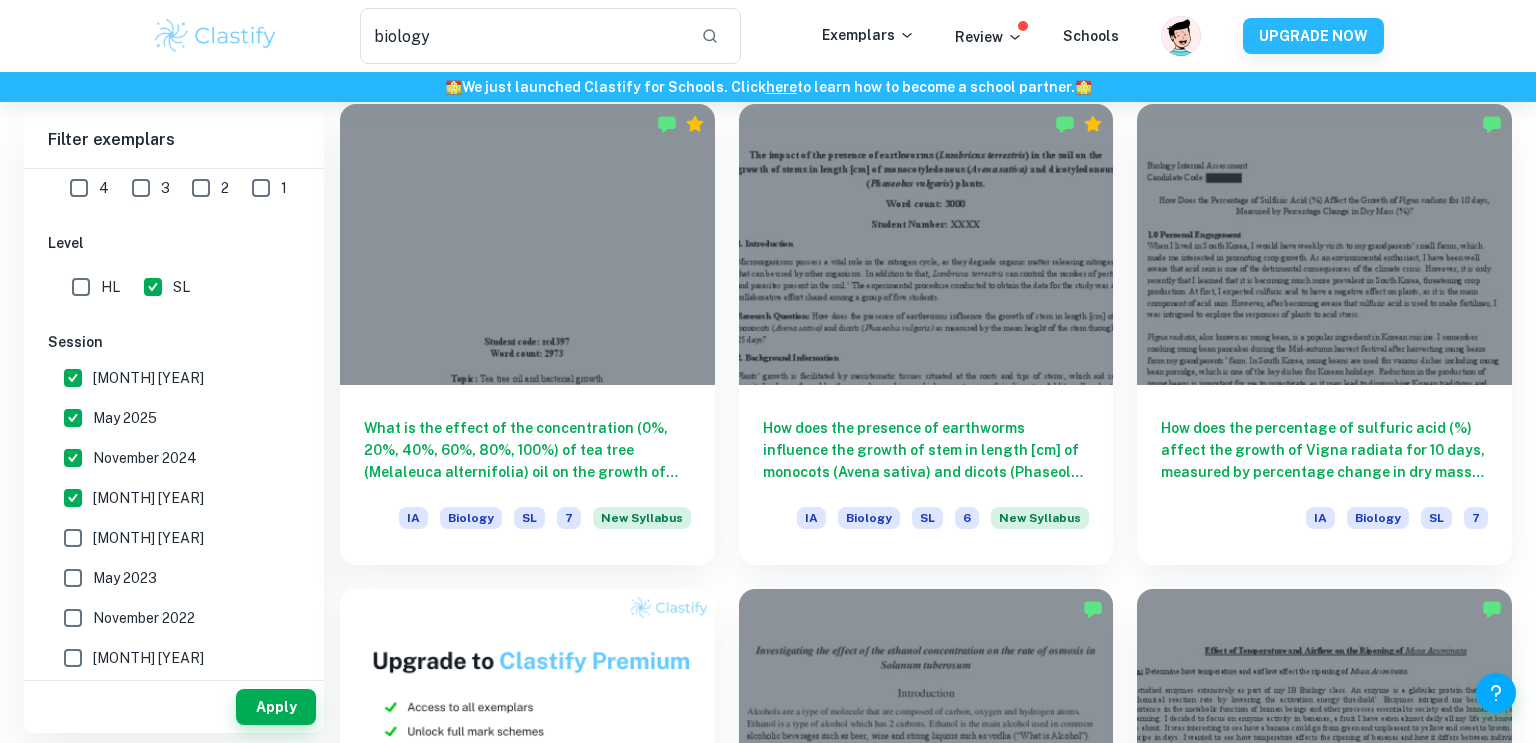 scroll, scrollTop: 0, scrollLeft: 0, axis: both 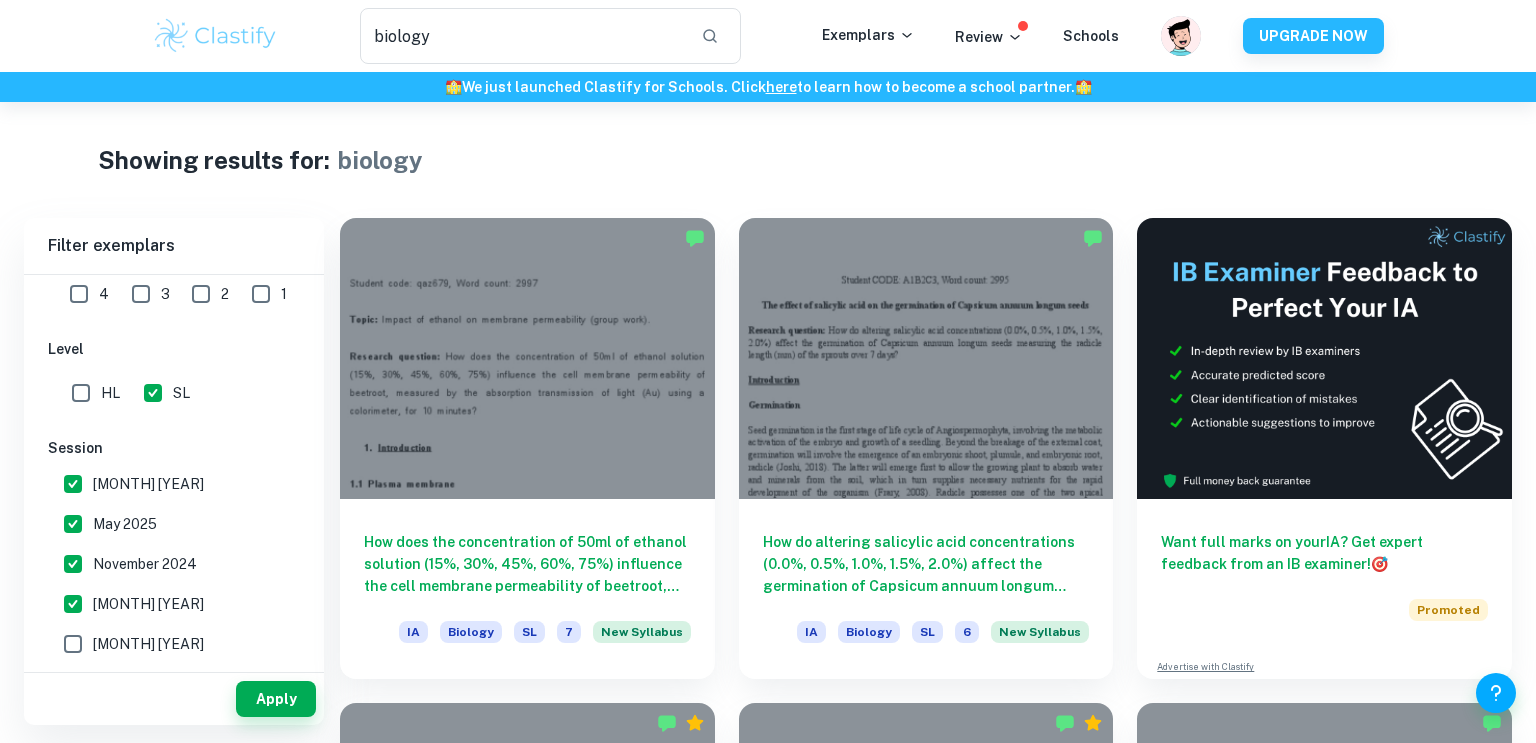 click on "November 2024" at bounding box center (148, 484) 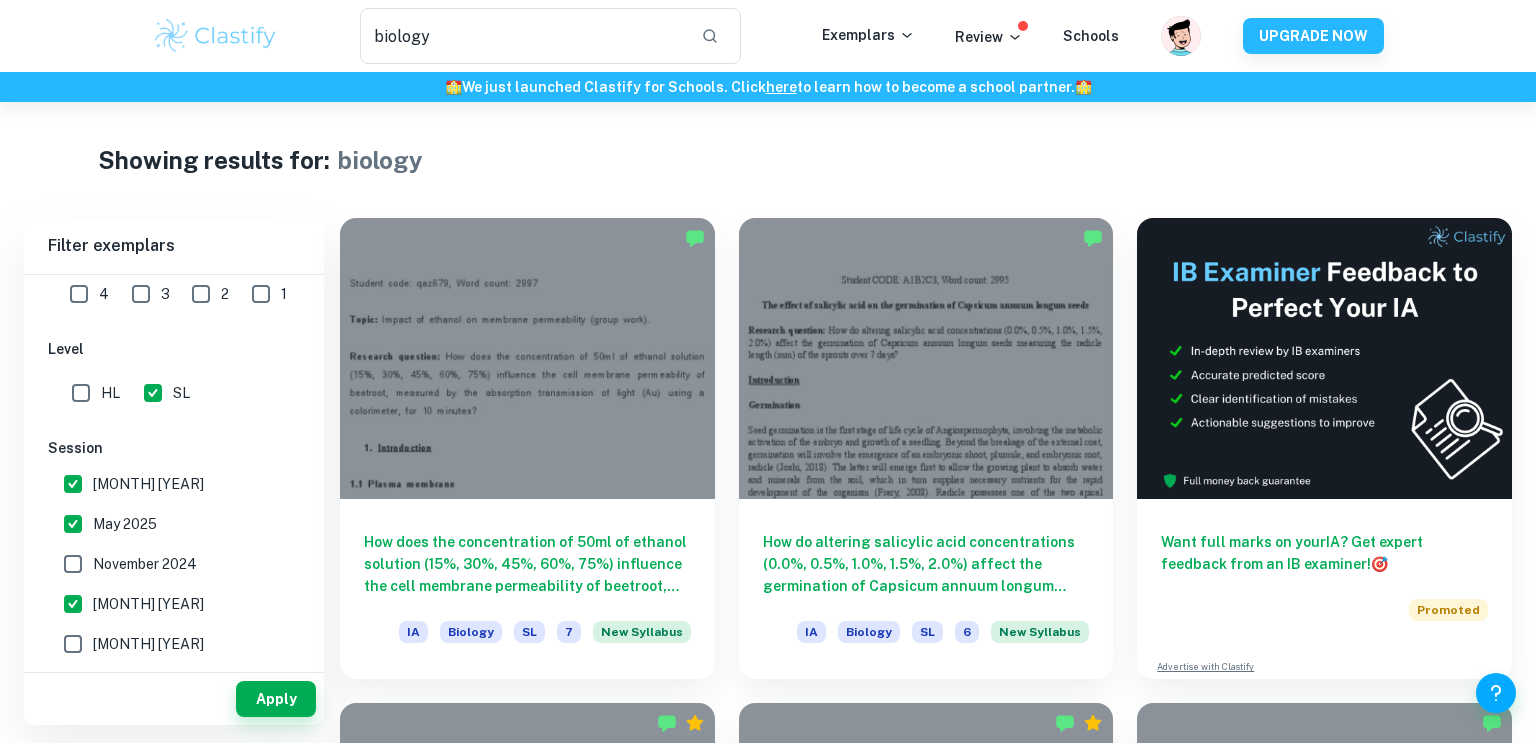 click on "[MONTH] [YEAR]" at bounding box center (148, 484) 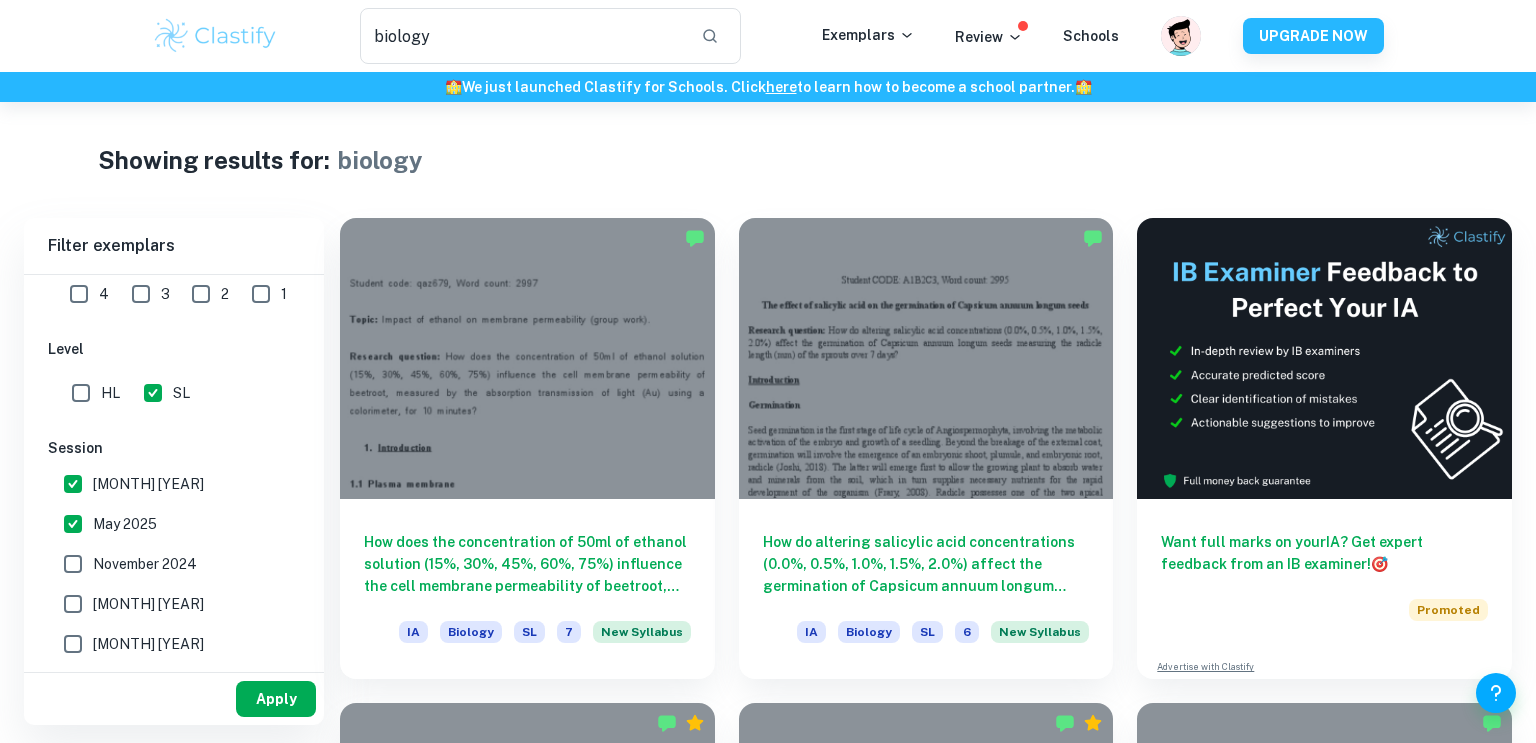click on "Apply" at bounding box center [276, 699] 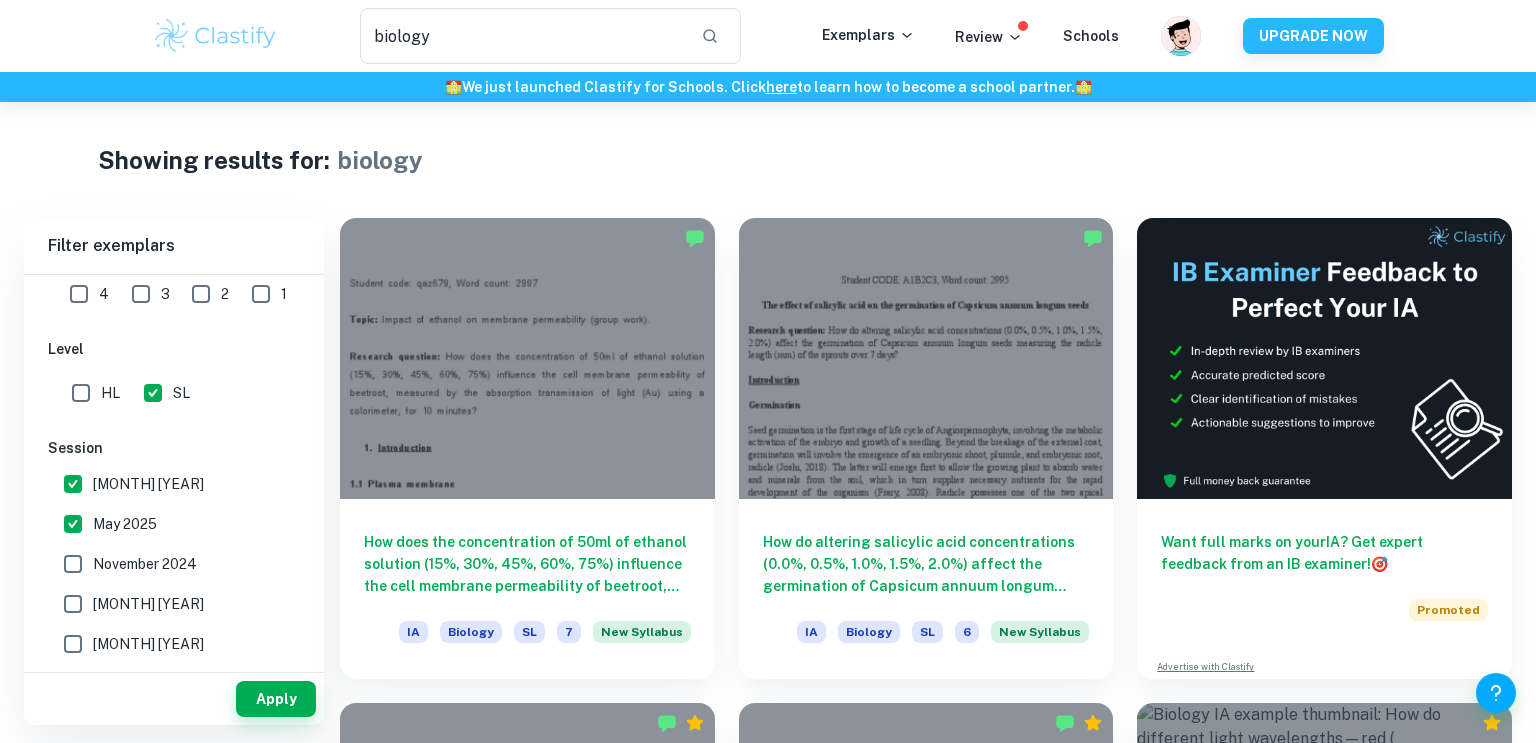 click on "Apply" at bounding box center [276, 699] 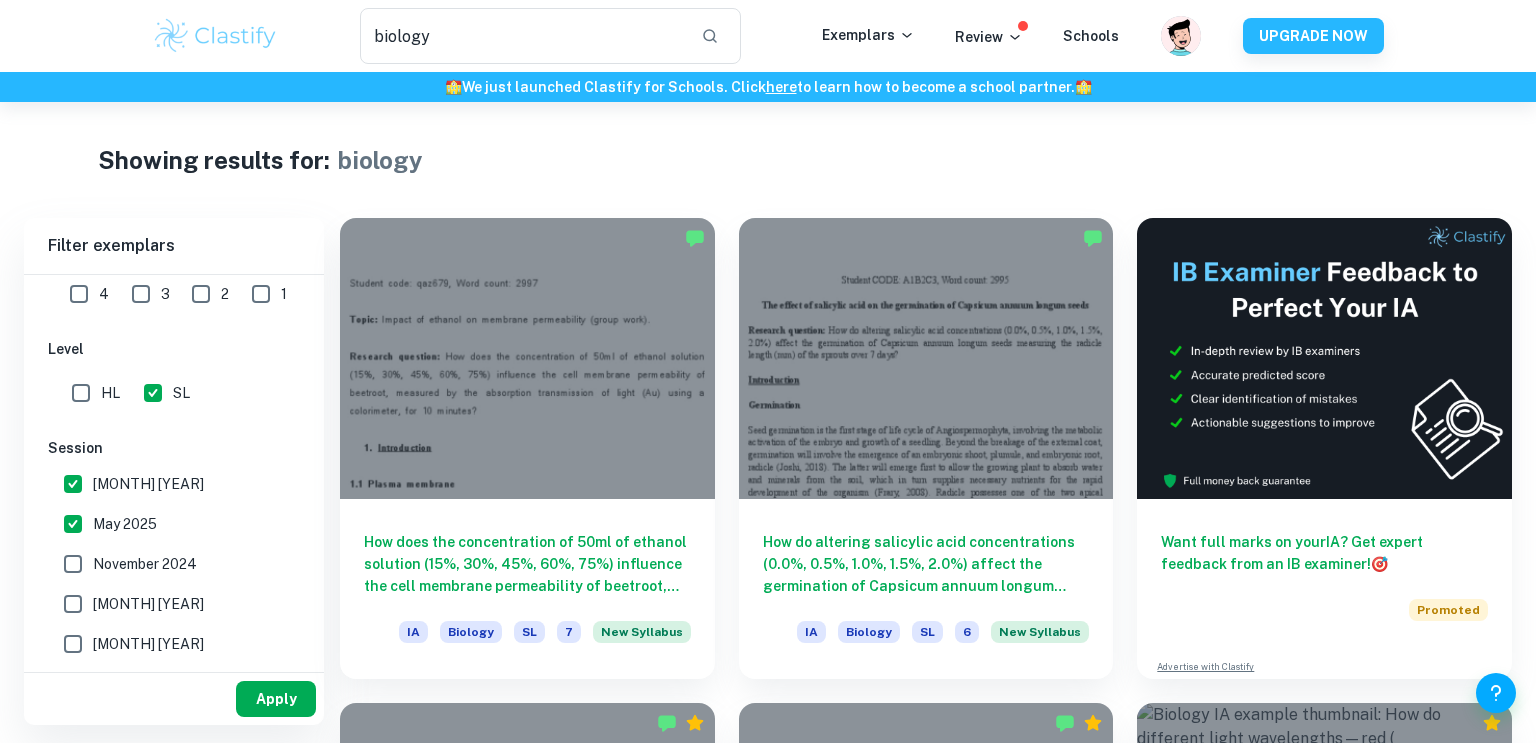 click on "Apply" at bounding box center (276, 699) 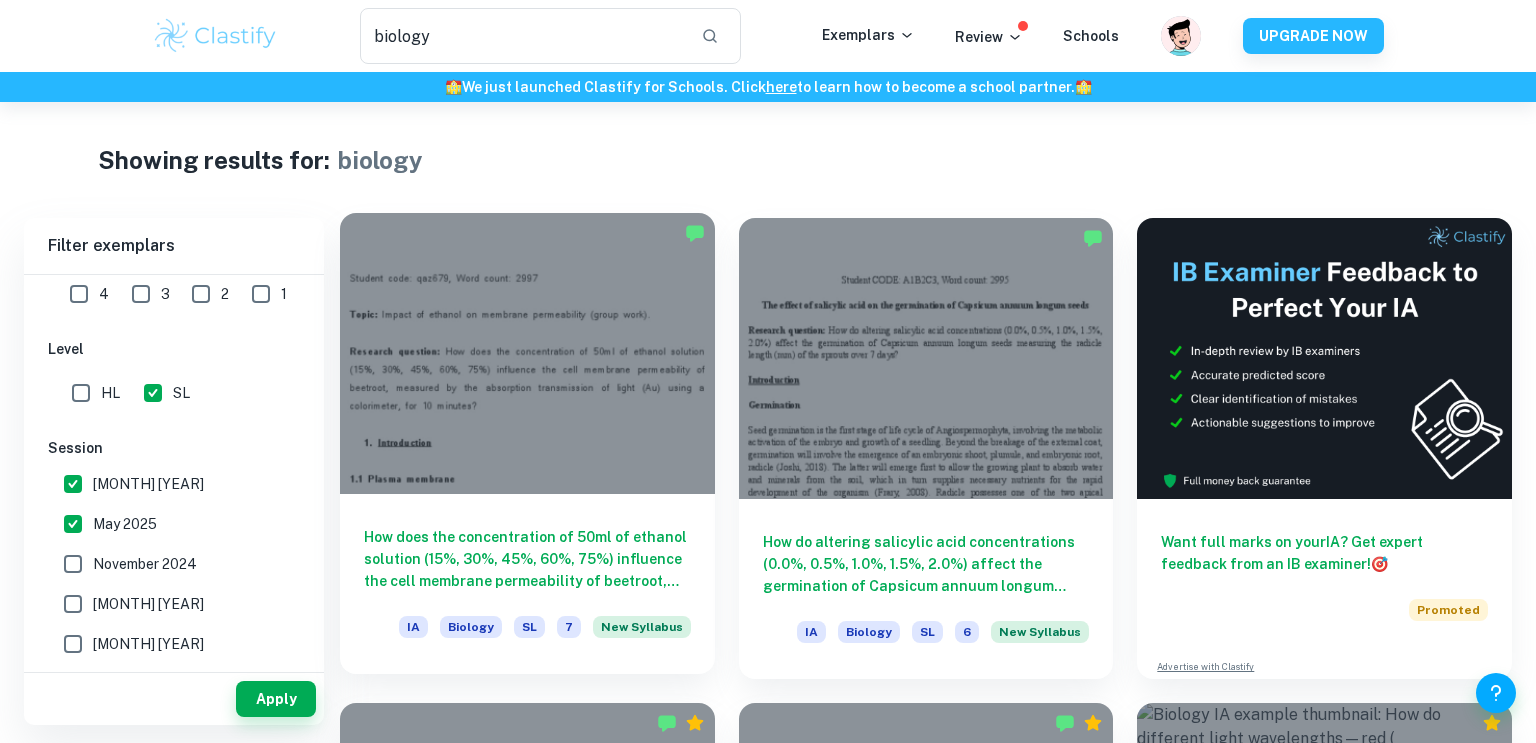 click at bounding box center [527, 353] 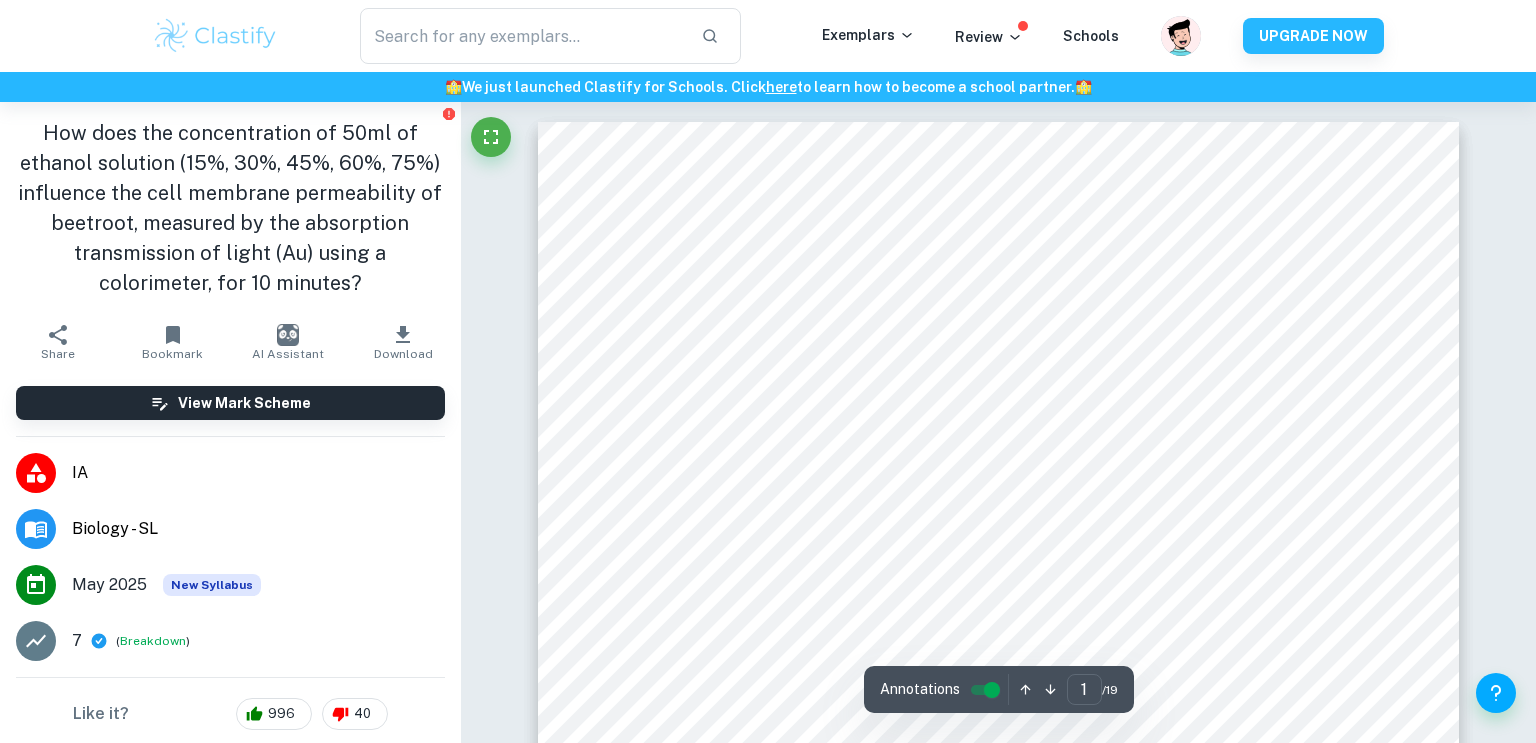 click on "Correct Criterion A :   The student clearly states the independent and dependent variables in the research question or two correlated variables (if applicable) Comment:  The RQ includes the independent variable (IV): increasing ethanol concentration (15%-75%) and the dependent variable (DV): cell membrane permeability Correct Criterion A :   The student describes in the posed research question the method of analysis conducted Comment:  The student clearly expressed that the cell membrane permeability will be measured by the absorption transmission of light (Au) using a colorimeter, for 10 minutes. Correct Criterion A :   The document includes a background theory section, and concepts directly relevant to the research question are described Comment: Correct Criterion C :   Comment: Unlock access to all  examiner  comments with Clastify Premium Upgrade Now   Correct Criterion A :   The document includes a background theory section, and concepts directly relevant to the research question are described Comment: :" at bounding box center [998, 12590] 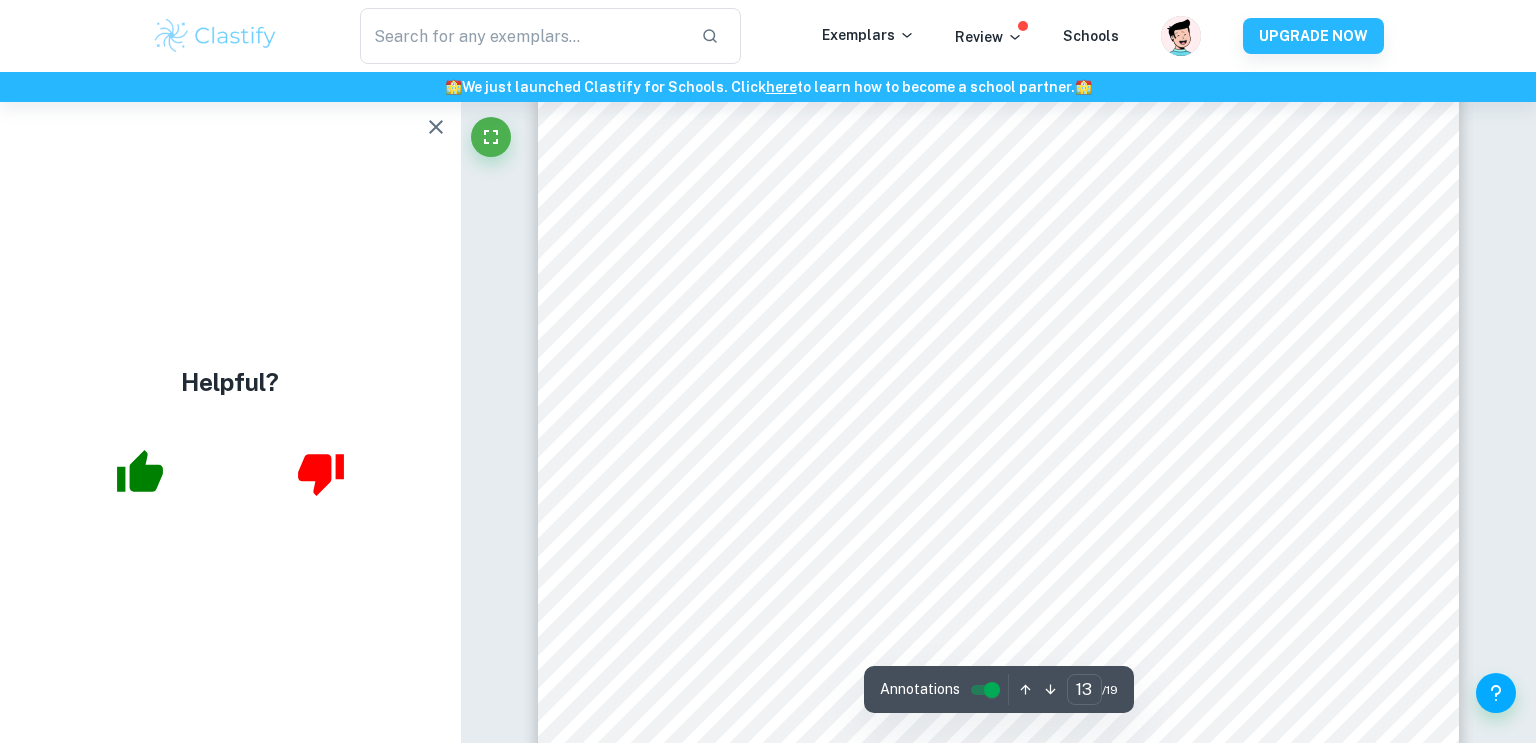 scroll, scrollTop: 16551, scrollLeft: 0, axis: vertical 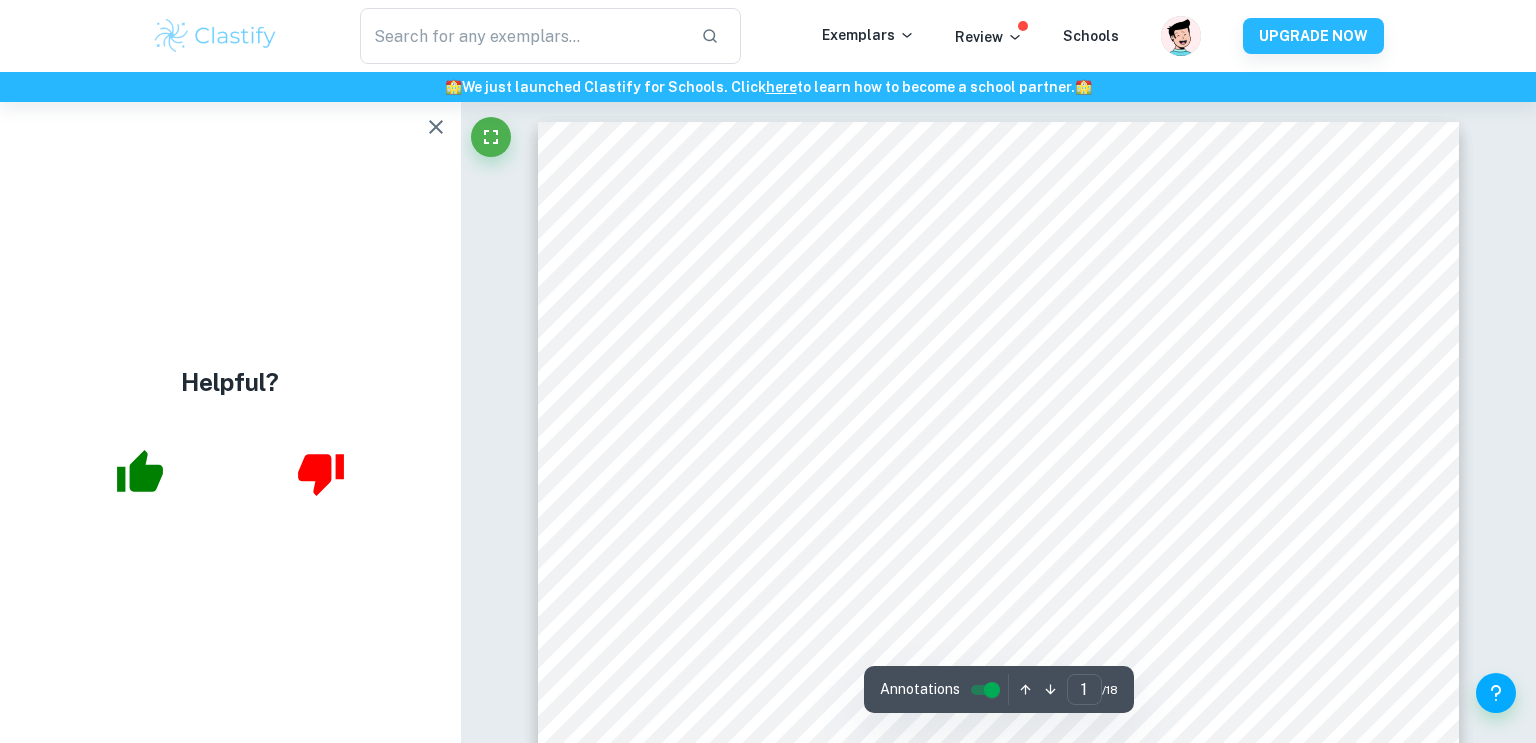 click on "Correct Criterion A :   The topic of the Internal assessment is stated clearly and explained in the introduction Comment:  The student outlines the topic of the exploration in the introduction in the "Aim" section. It says that the topic will explore the problem of finding the most optimal university (in terms of distance) in accordance with the Toyota Center Correct Criterion A :   The introduction includes a general description of the student's approach to the topic and what area of the math curriculum the exploration focuses on Comment:  The student indicates that the method used will include "Voronoi Diagram" and "Hamiltonian cycle" Correct Criterion A :   The introduction includes a general description of the student's approach to the topic and what area of the math curriculum the exploration focuses on Comment:  The student indicates that the method used will include "Voronoi Diagram" and "Hamiltonian cycle" Correct Criterion A :   Comment: Correct Criterion D :   Comment: Unlock access to all  examiner" at bounding box center [998, 11934] 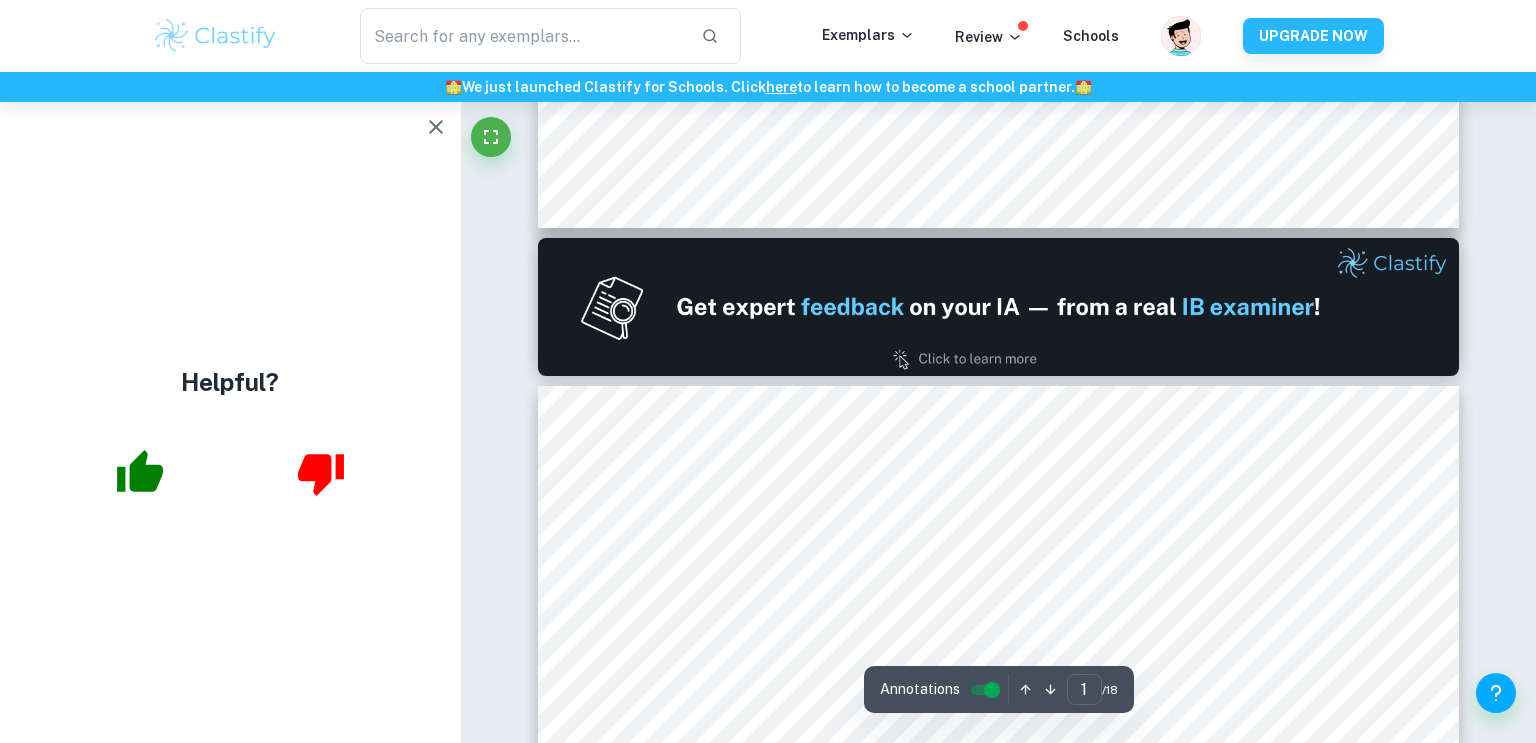 scroll, scrollTop: 1200, scrollLeft: 0, axis: vertical 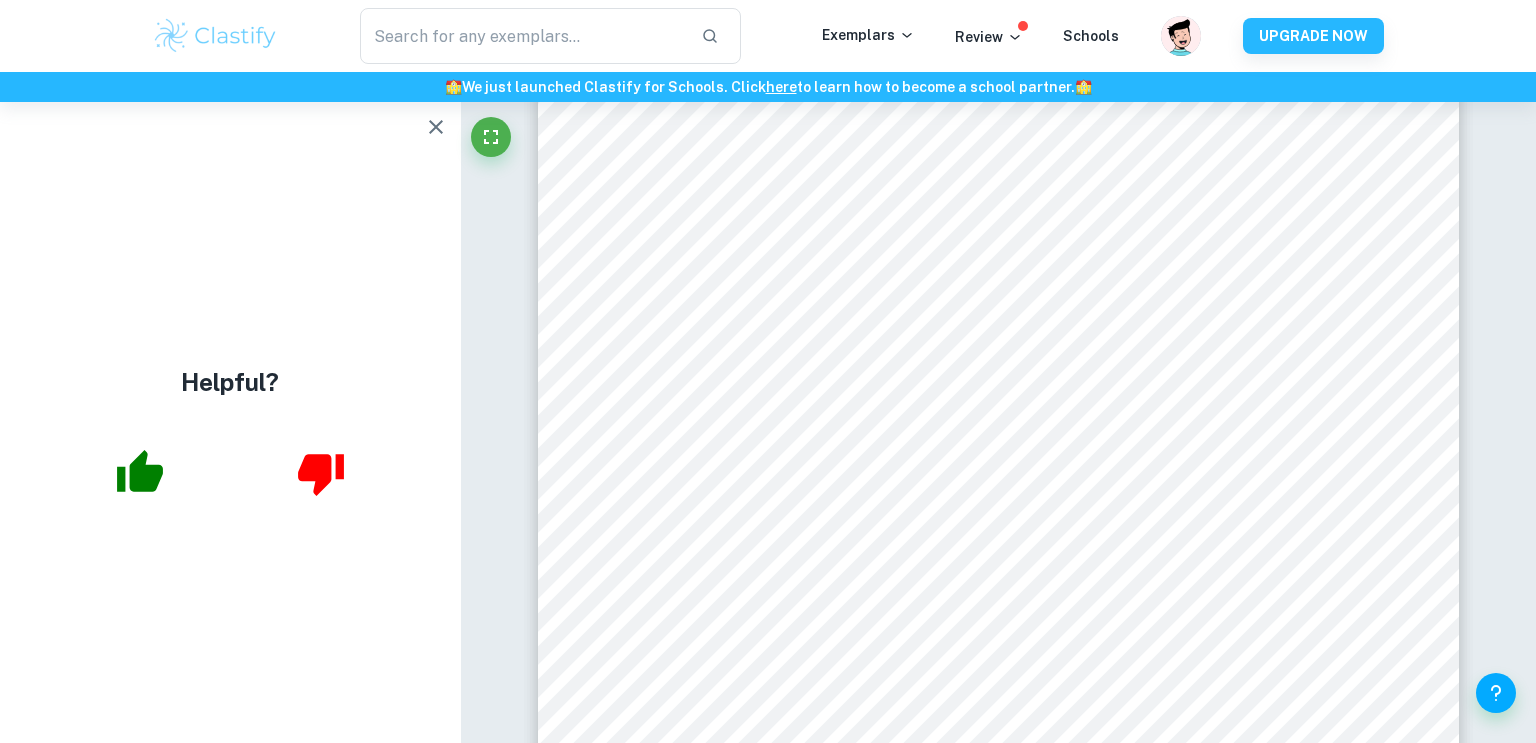 click on "Correct Criterion A :   The topic of the Internal assessment is stated clearly and explained in the introduction Comment:  The student outlines the topic of the exploration in the introduction in the "Aim" section. It says that the topic will explore the problem of finding the most optimal university (in terms of distance) in accordance with the Toyota Center Correct Criterion A :   The introduction includes a general description of the student's approach to the topic and what area of the math curriculum the exploration focuses on Comment:  The student indicates that the method used will include "Voronoi Diagram" and "Hamiltonian cycle" Correct Criterion A :   The introduction includes a general description of the student's approach to the topic and what area of the math curriculum the exploration focuses on Comment:  The student indicates that the method used will include "Voronoi Diagram" and "Hamiltonian cycle" Correct Criterion A :   Comment: Correct Criterion D :   Comment: Unlock access to all  examiner" at bounding box center [998, 10122] 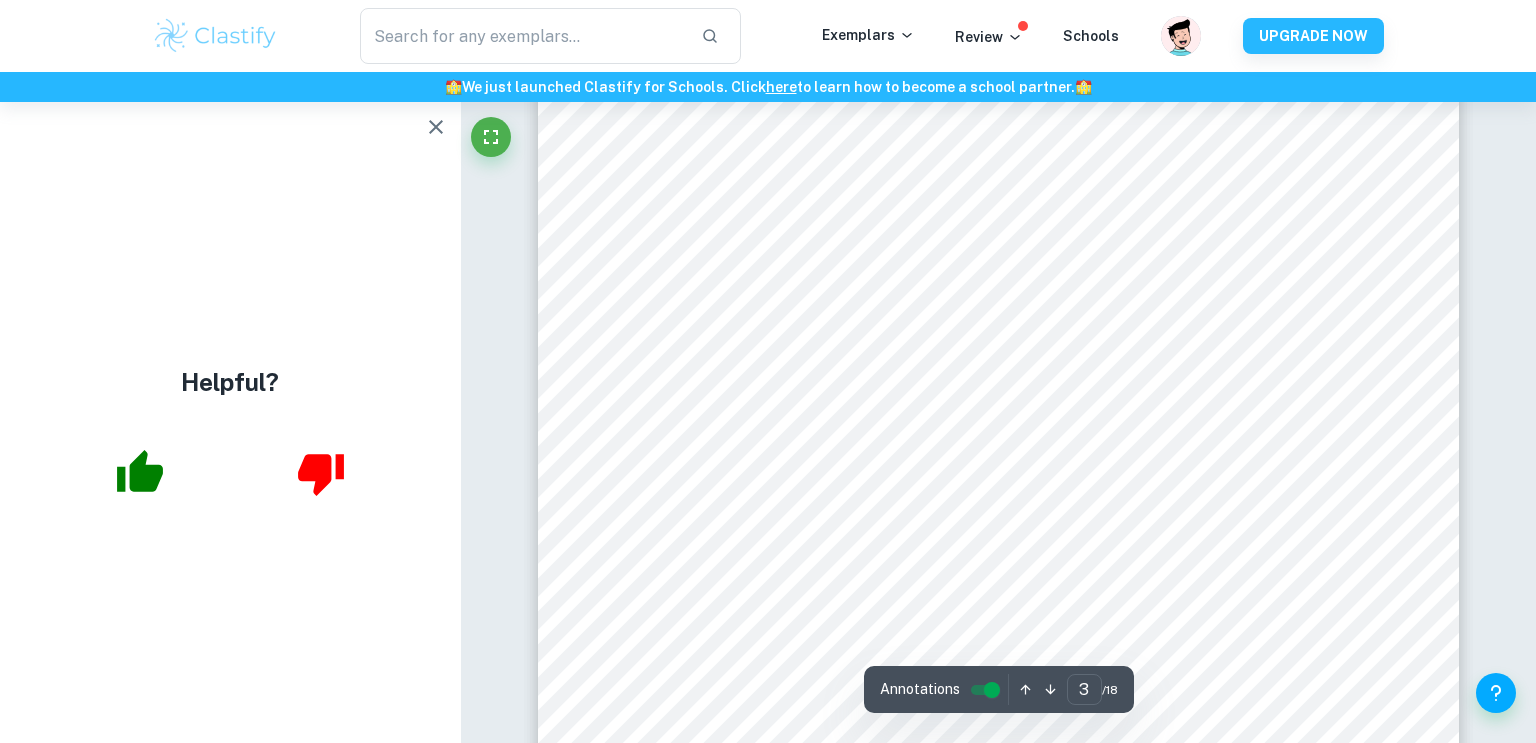 scroll, scrollTop: 3240, scrollLeft: 0, axis: vertical 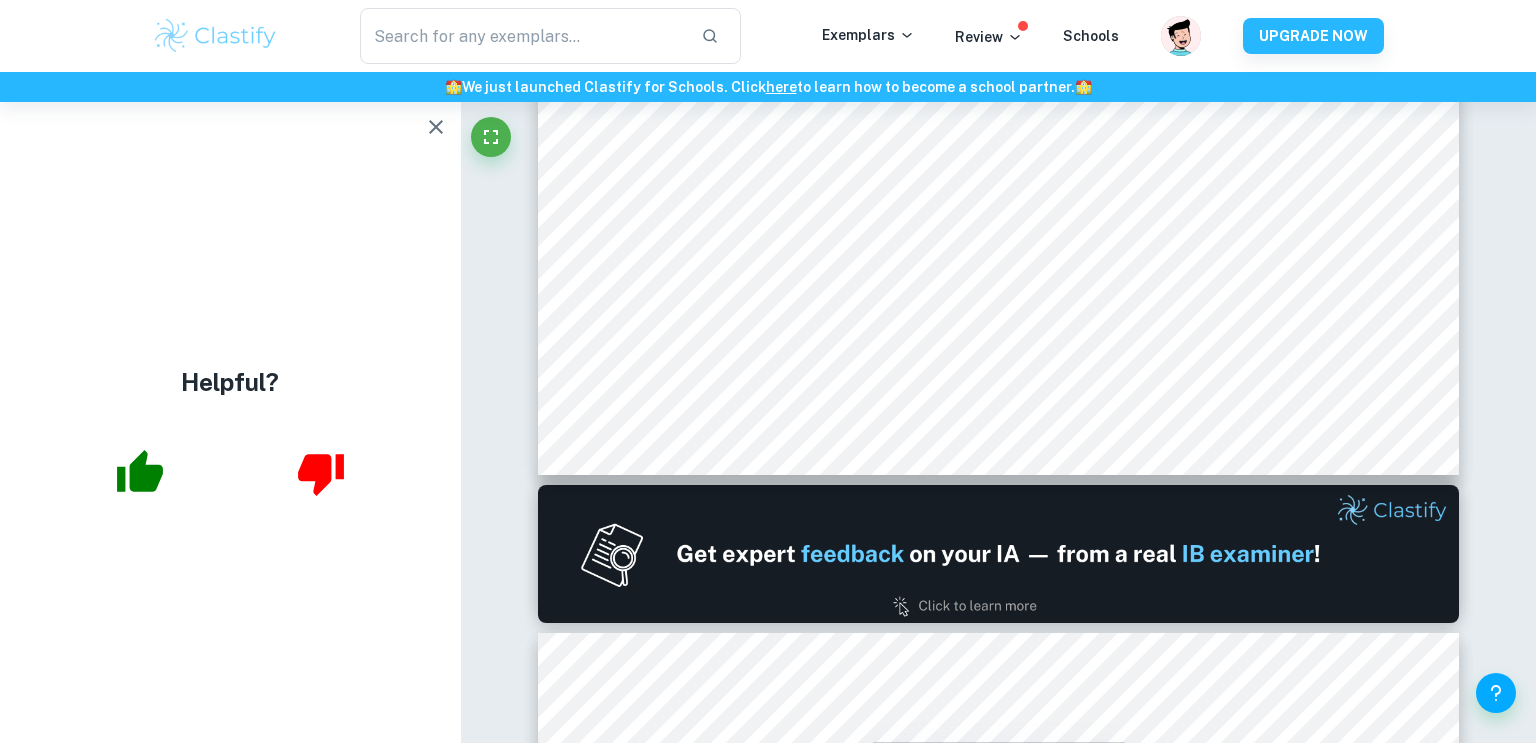 click at bounding box center [436, 127] 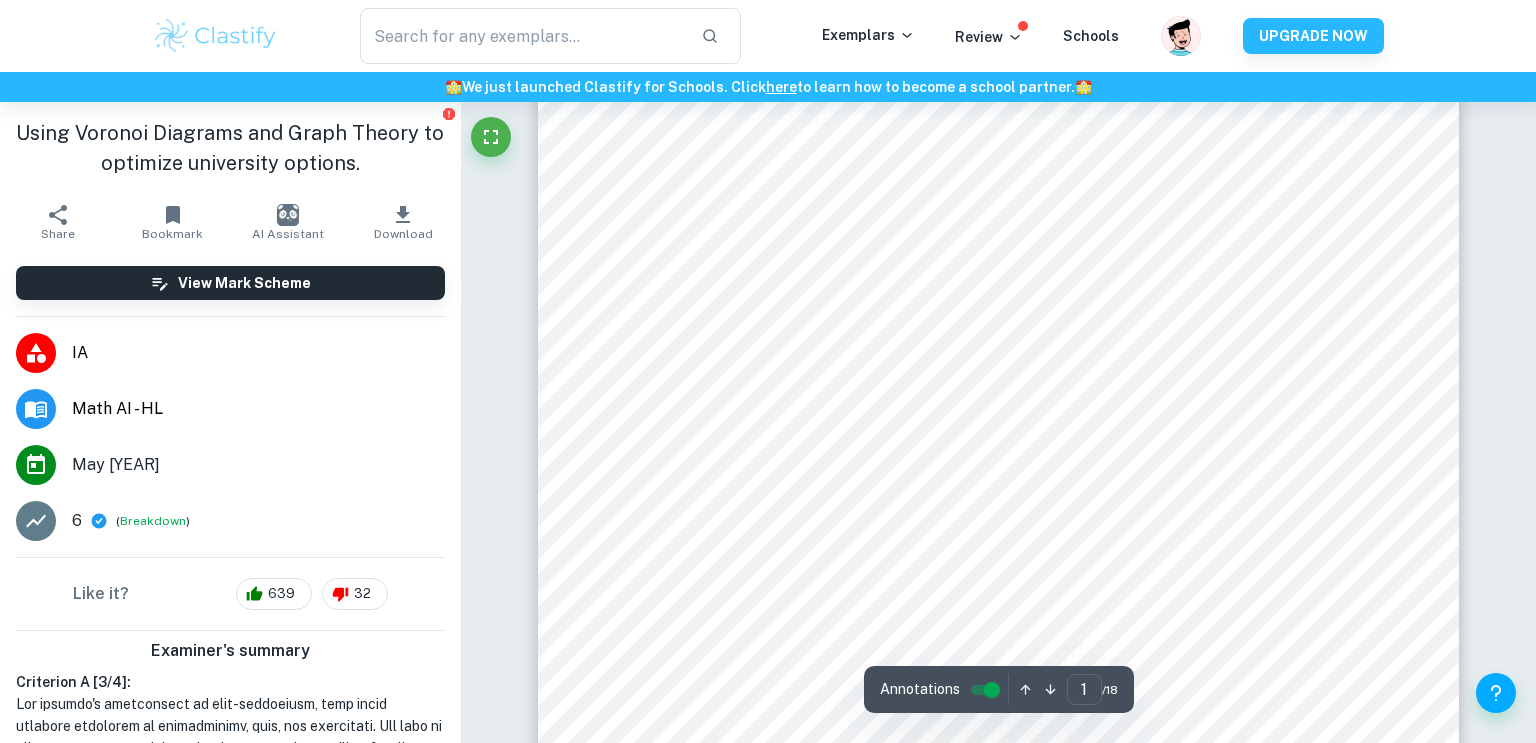 scroll, scrollTop: 0, scrollLeft: 0, axis: both 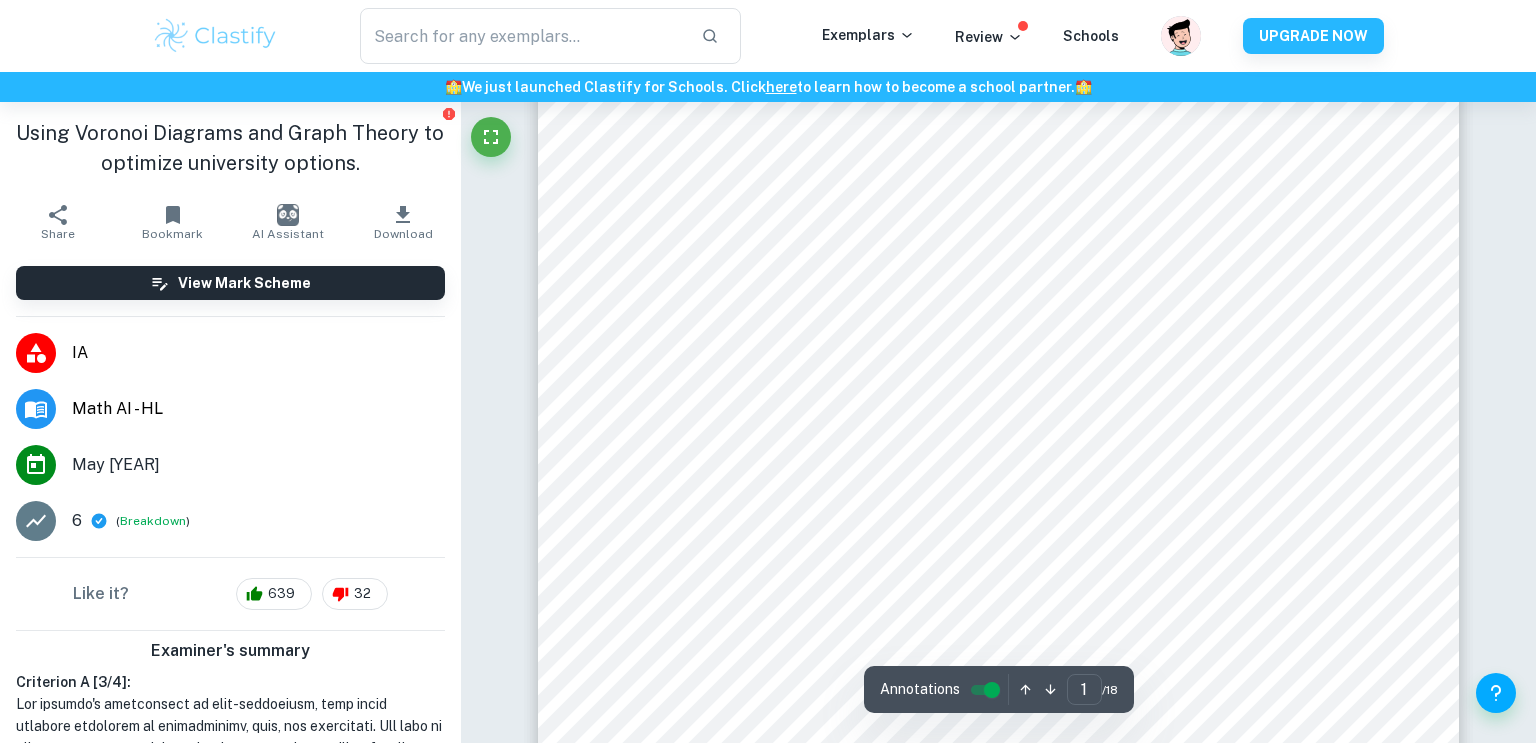 click on "Correct Criterion A :   The topic of the Internal assessment is stated clearly and explained in the introduction Comment:  The student outlines the topic of the exploration in the introduction in the "Aim" section. It says that the topic will explore the problem of finding the most optimal university (in terms of distance) in accordance with the Toyota Center Correct Criterion A :   The introduction includes a general description of the student's approach to the topic and what area of the math curriculum the exploration focuses on Comment:  The student indicates that the method used will include "Voronoi Diagram" and "Hamiltonian cycle" Correct Criterion A :   The introduction includes a general description of the student's approach to the topic and what area of the math curriculum the exploration focuses on Comment:  The student indicates that the method used will include "Voronoi Diagram" and "Hamiltonian cycle" Correct Criterion A :   Comment: Correct Criterion D :   Comment: Unlock access to all  examiner" at bounding box center [998, 11978] 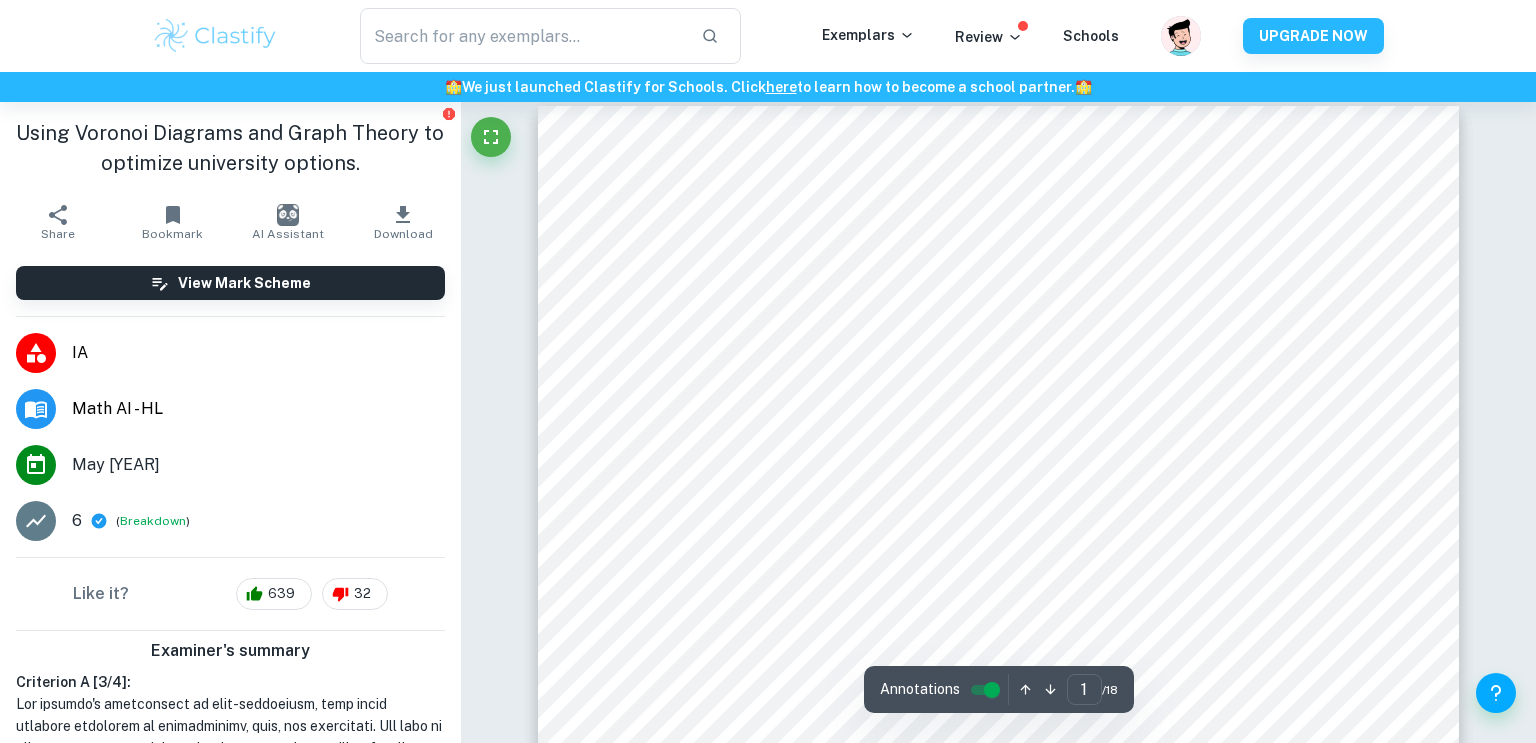 scroll, scrollTop: 12, scrollLeft: 0, axis: vertical 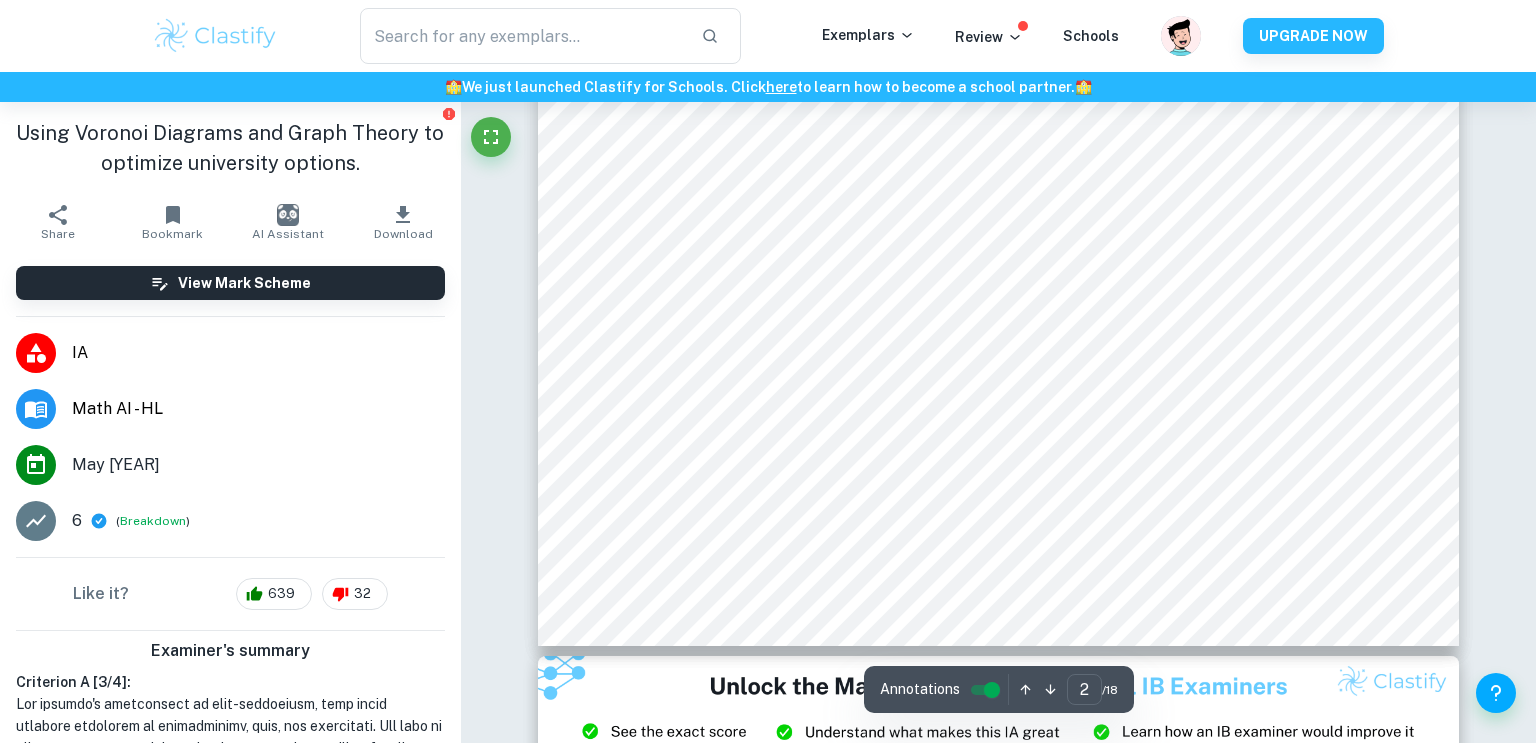 click on "Correct Criterion A :   The topic of the Internal assessment is stated clearly and explained in the introduction Comment:  The student outlines the topic of the exploration in the introduction in the "Aim" section. It says that the topic will explore the problem of finding the most optimal university (in terms of distance) in accordance with the Toyota Center Correct Criterion A :   The introduction includes a general description of the student's approach to the topic and what area of the math curriculum the exploration focuses on Comment:  The student indicates that the method used will include "Voronoi Diagram" and "Hamiltonian cycle" Correct Criterion A :   The introduction includes a general description of the student's approach to the topic and what area of the math curriculum the exploration focuses on Comment:  The student indicates that the method used will include "Voronoi Diagram" and "Hamiltonian cycle" Correct Criterion A :   Comment: Correct Criterion D :   Comment: Unlock access to all  examiner" at bounding box center [998, 9990] 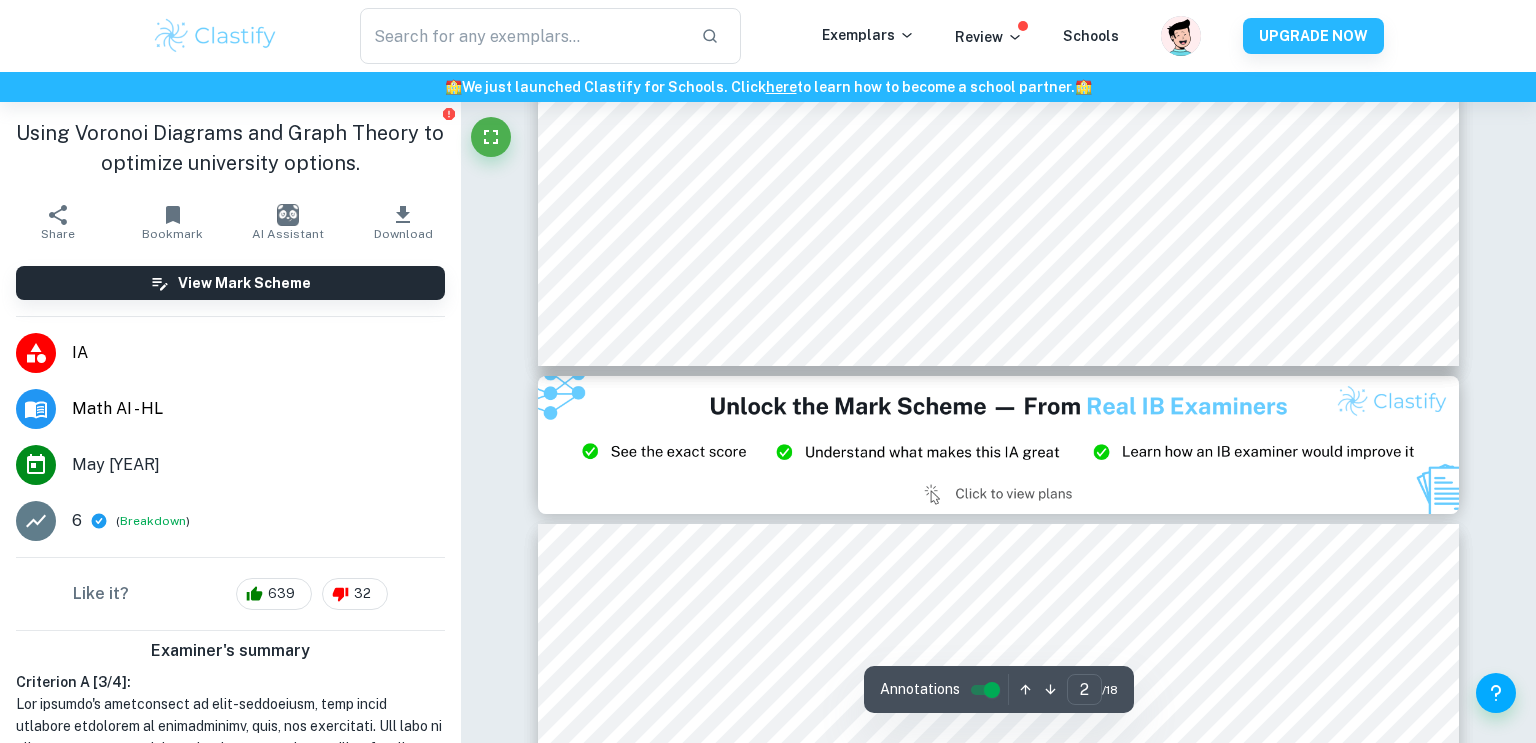 scroll, scrollTop: 2480, scrollLeft: 0, axis: vertical 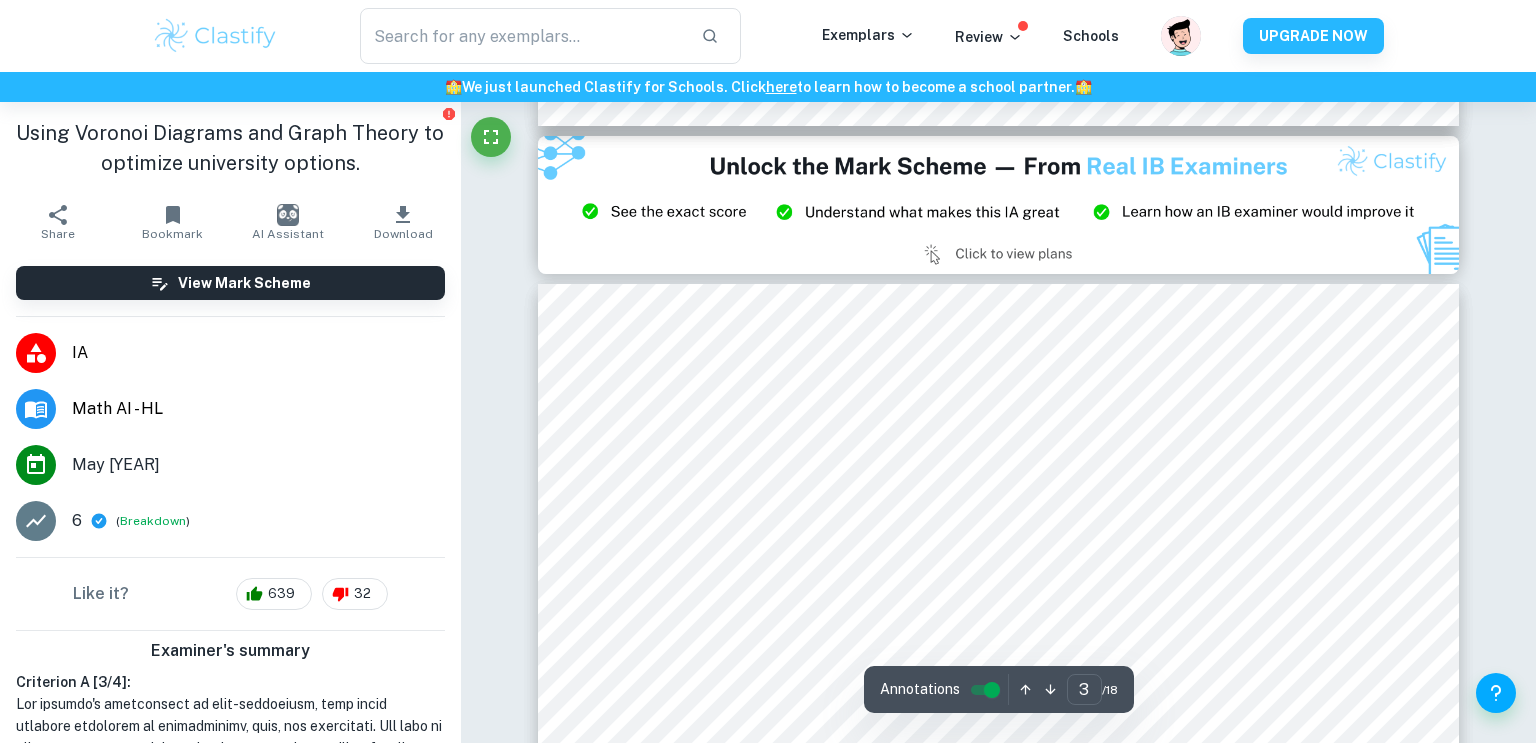 click on "Correct Criterion A :   The topic of the Internal assessment is stated clearly and explained in the introduction Comment:  The student outlines the topic of the exploration in the introduction in the "Aim" section. It says that the topic will explore the problem of finding the most optimal university (in terms of distance) in accordance with the Toyota Center Correct Criterion A :   The introduction includes a general description of the student's approach to the topic and what area of the math curriculum the exploration focuses on Comment:  The student indicates that the method used will include "Voronoi Diagram" and "Hamiltonian cycle" Correct Criterion A :   The introduction includes a general description of the student's approach to the topic and what area of the math curriculum the exploration focuses on Comment:  The student indicates that the method used will include "Voronoi Diagram" and "Hamiltonian cycle" Correct Criterion A :   Comment: Correct Criterion D :   Comment: Unlock access to all  examiner" at bounding box center [998, 9470] 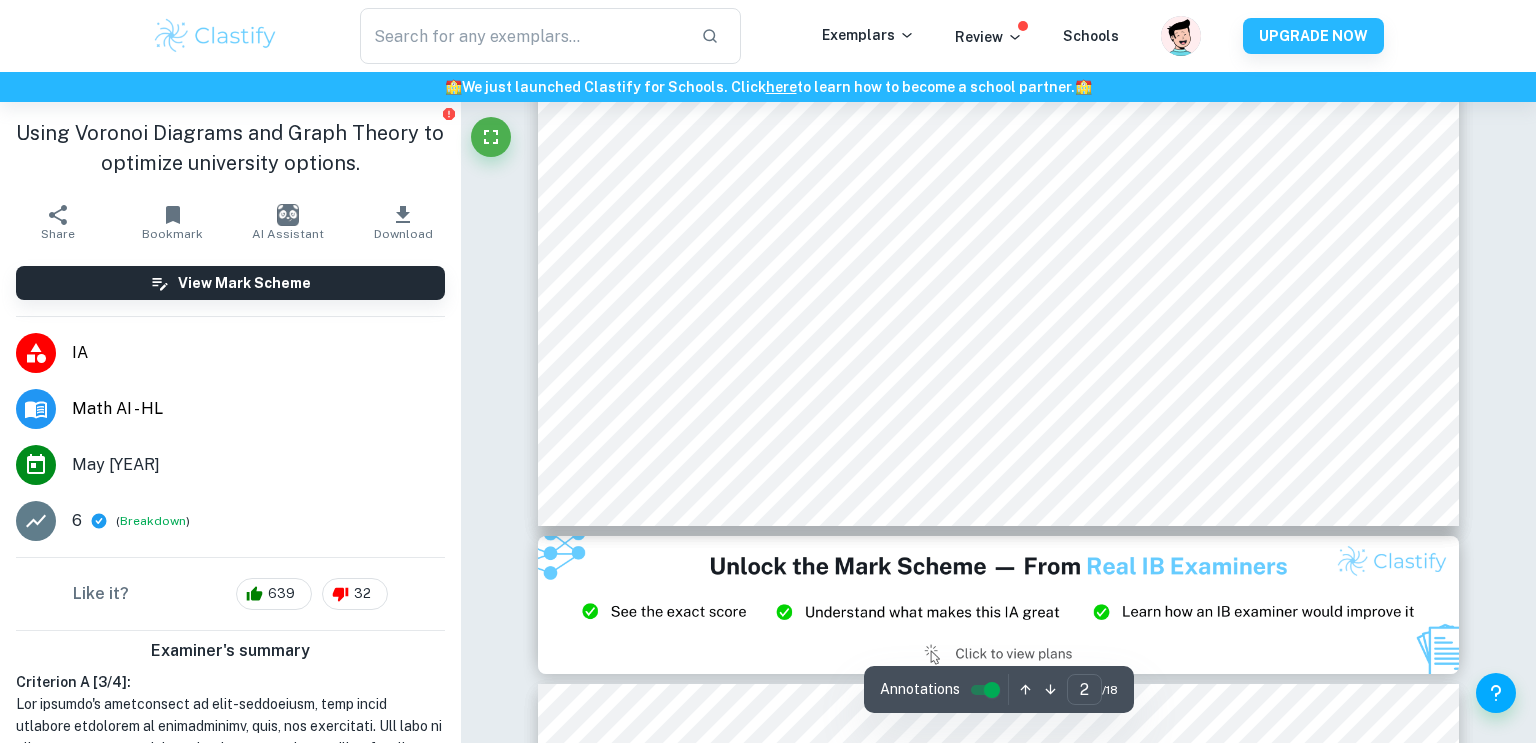 scroll, scrollTop: 2320, scrollLeft: 0, axis: vertical 